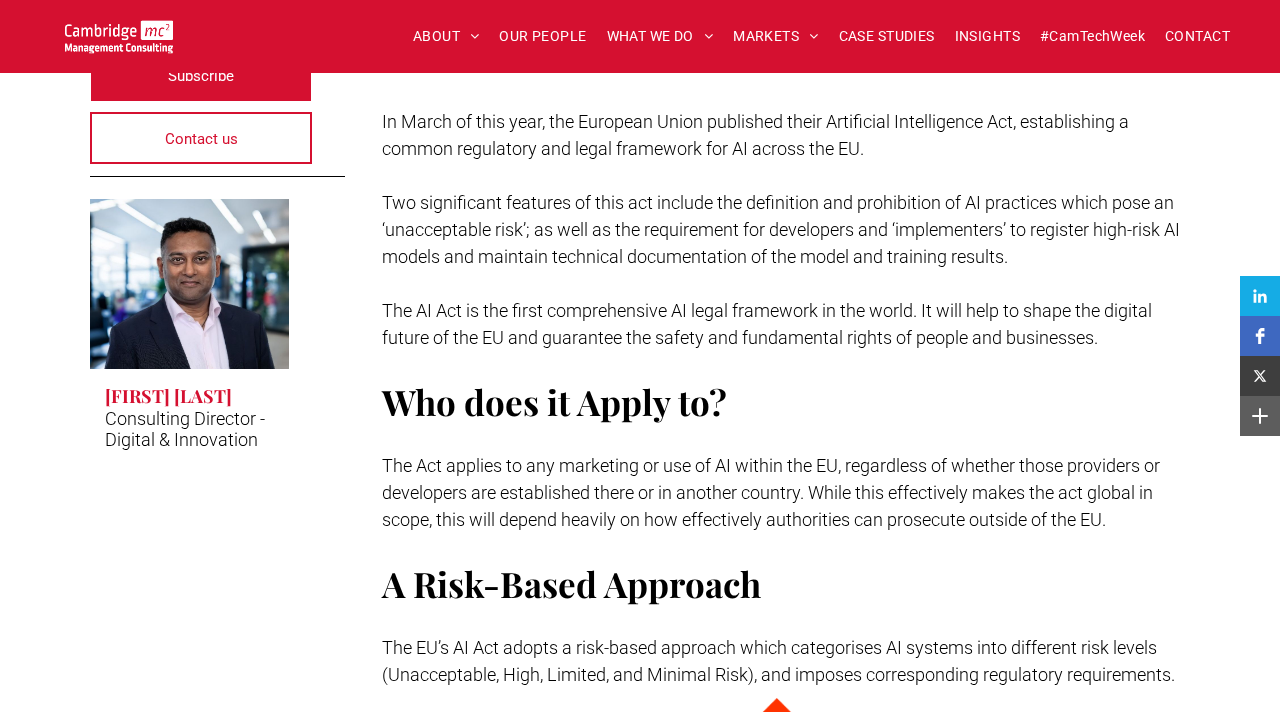 scroll, scrollTop: 596, scrollLeft: 0, axis: vertical 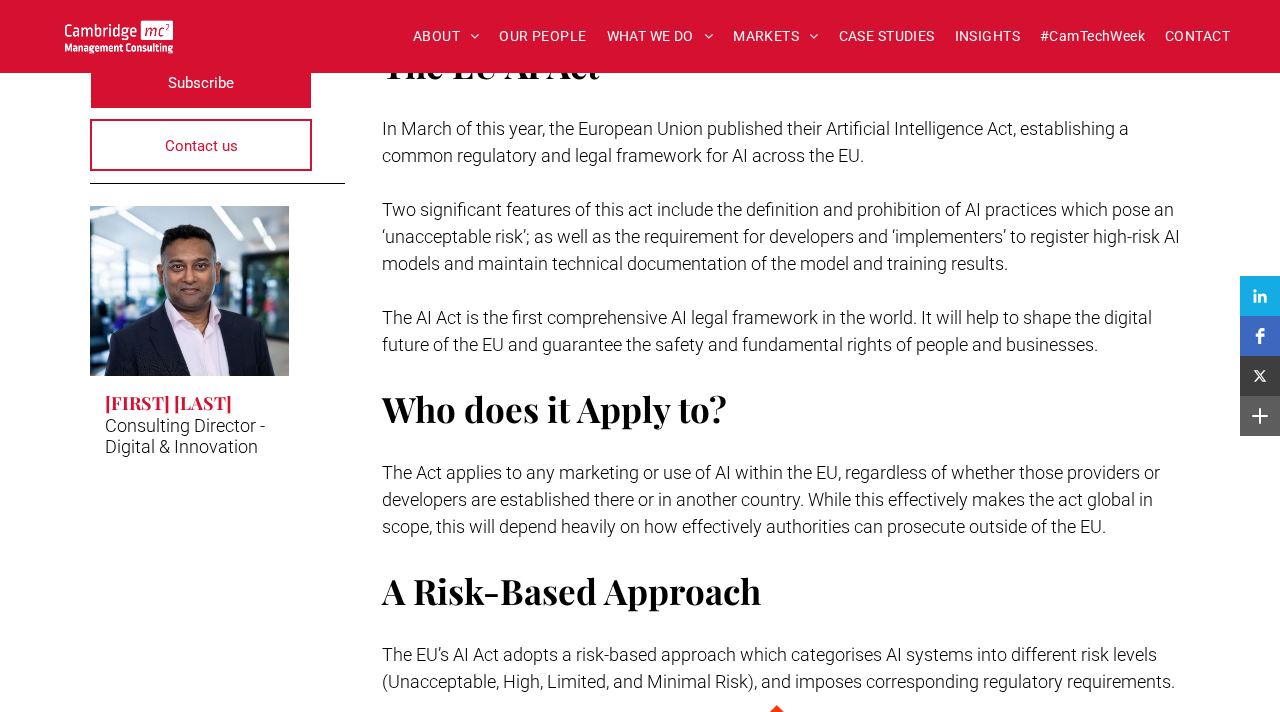 click on "In March of this year, the European Union published their Artificial Intelligence Act, establishing a common regulatory and legal framework for AI across the EU." at bounding box center [755, 142] 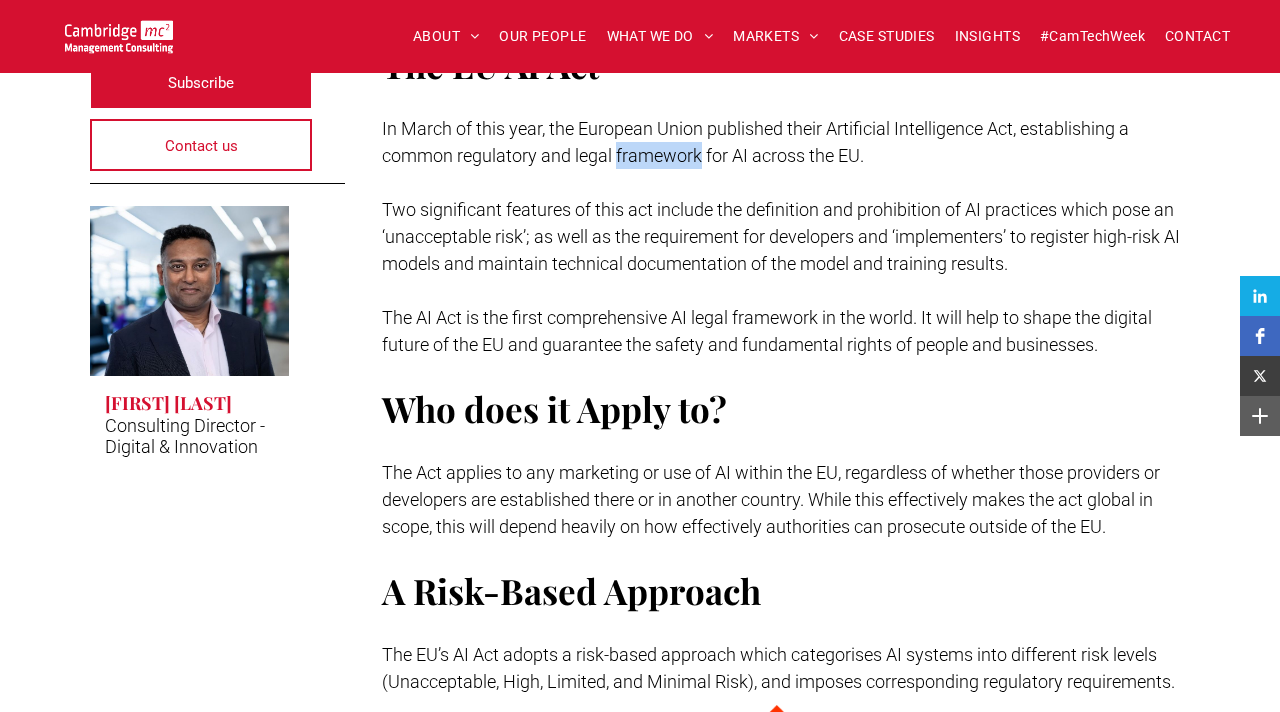 click on "In March of this year, the European Union published their Artificial Intelligence Act, establishing a common regulatory and legal framework for AI across the EU." at bounding box center [755, 142] 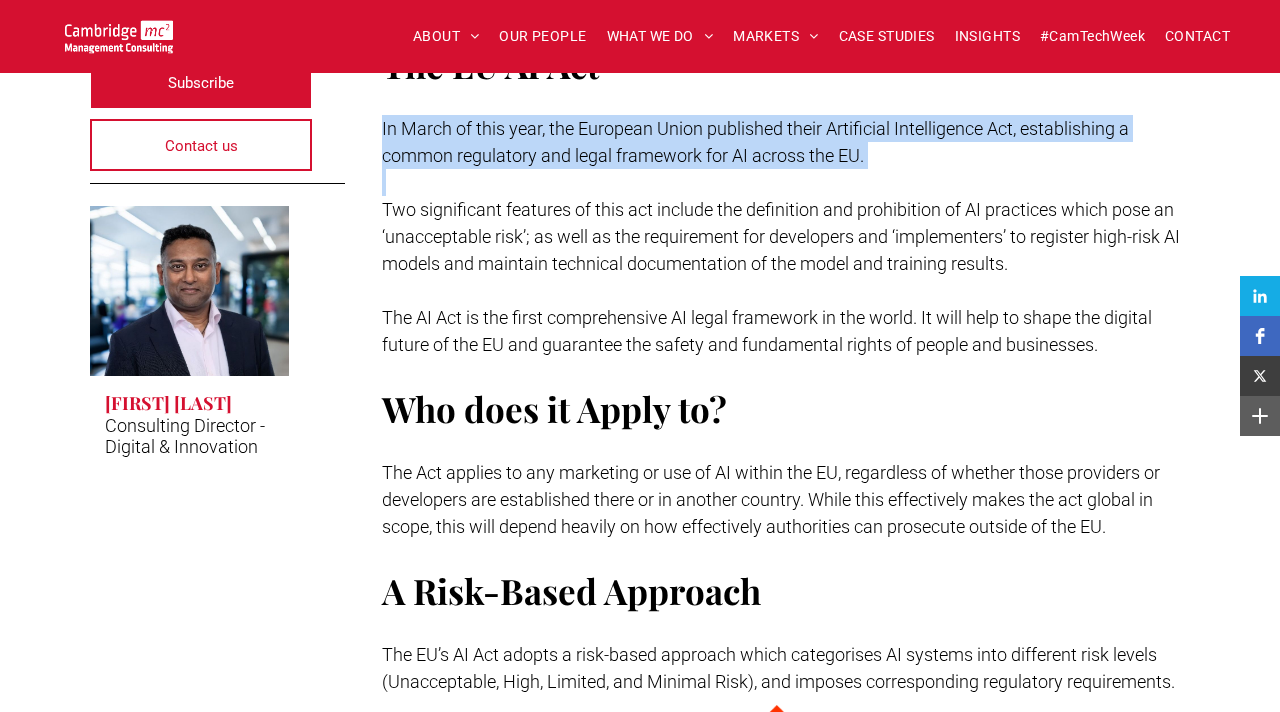 click on "In March of this year, the European Union published their Artificial Intelligence Act, establishing a common regulatory and legal framework for AI across the EU." at bounding box center (755, 142) 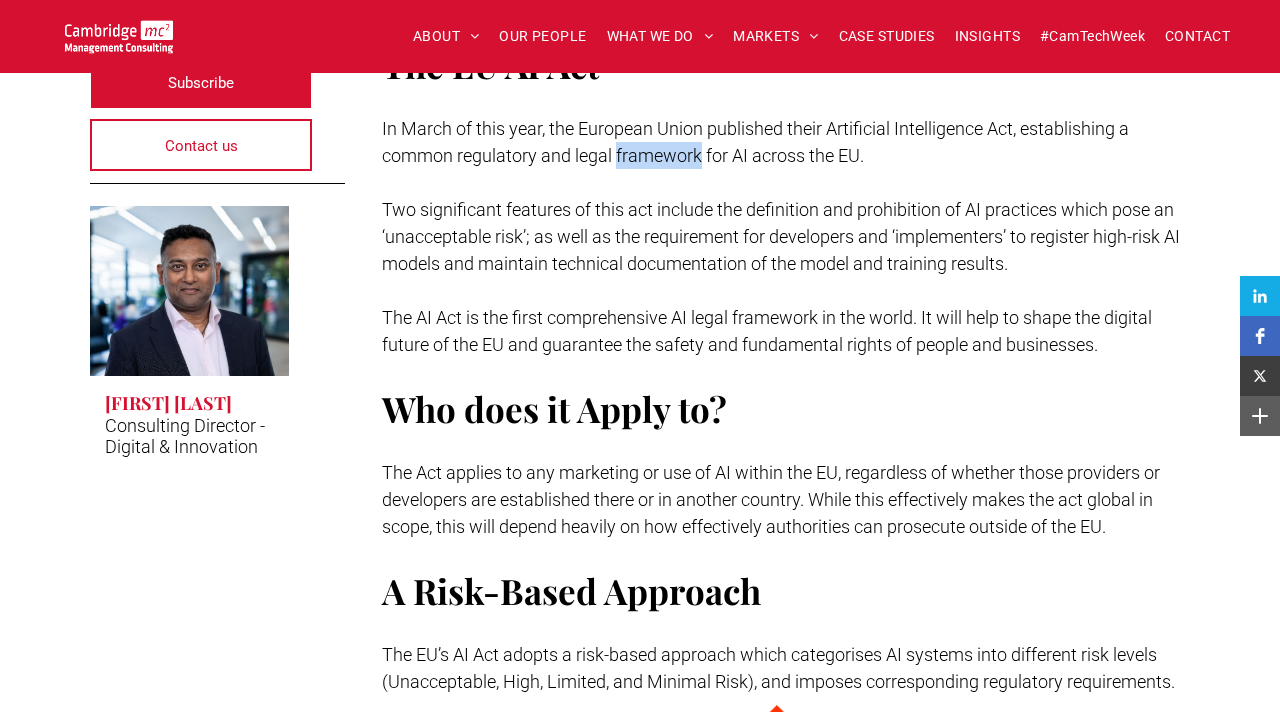 click on "In March of this year, the European Union published their Artificial Intelligence Act, establishing a common regulatory and legal framework for AI across the EU." at bounding box center (755, 142) 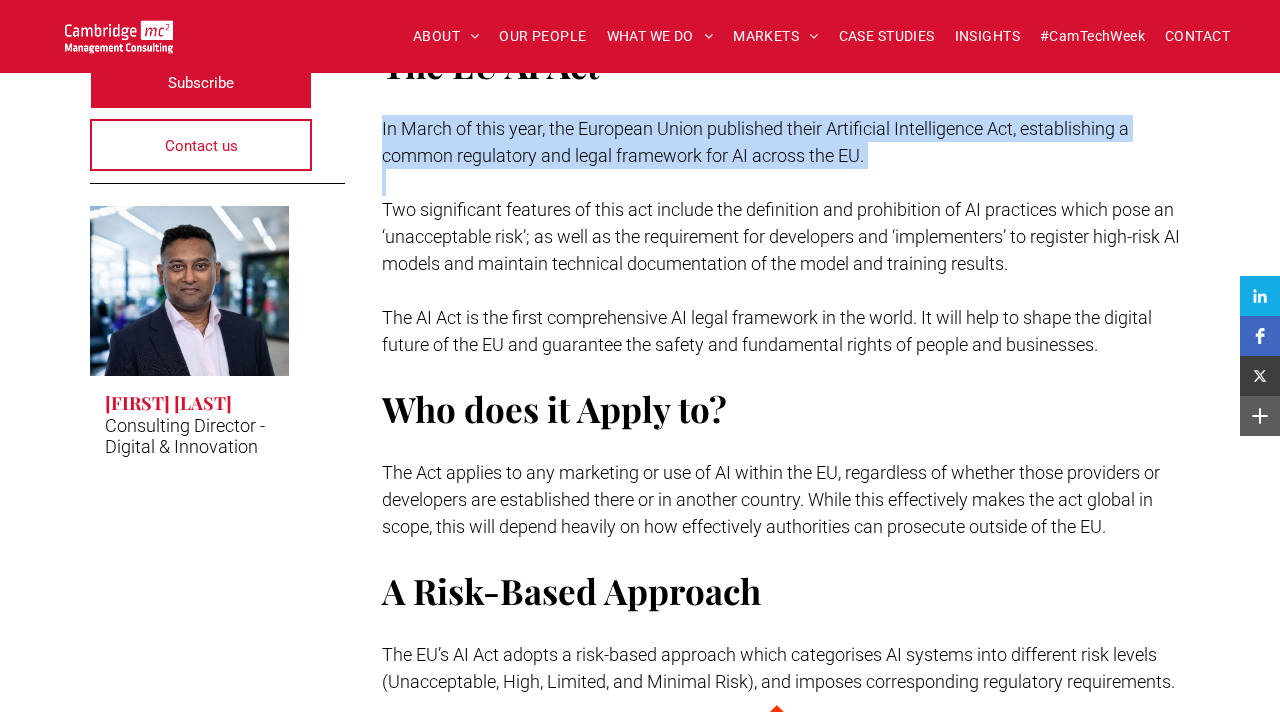 click on "In March of this year, the European Union published their Artificial Intelligence Act, establishing a common regulatory and legal framework for AI across the EU." at bounding box center [755, 142] 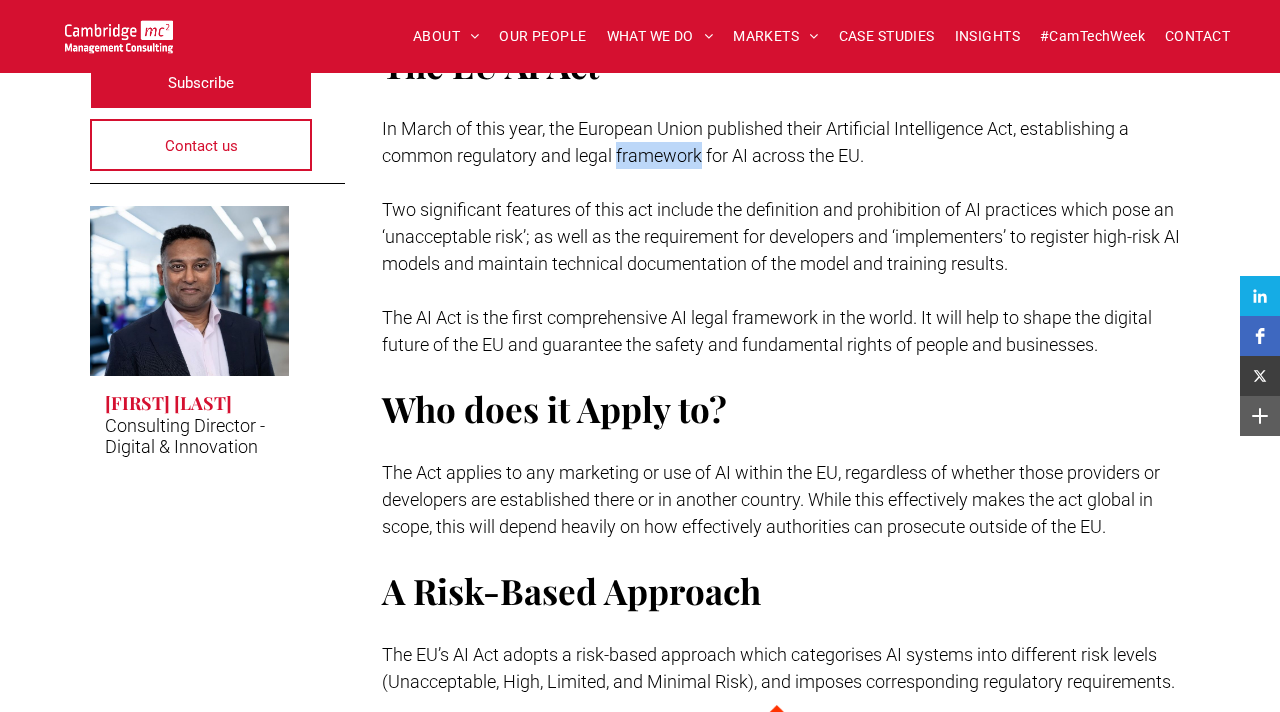 click on "In March of this year, the European Union published their Artificial Intelligence Act, establishing a common regulatory and legal framework for AI across the EU." at bounding box center [755, 142] 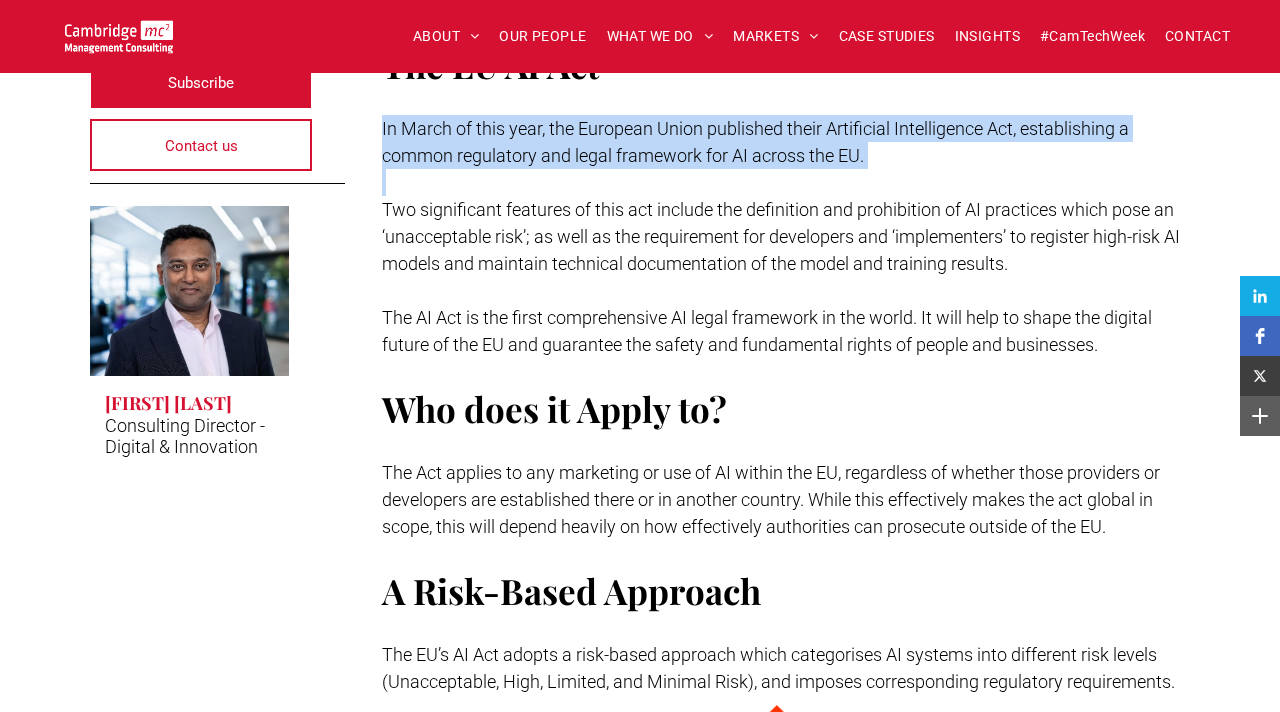 click on "In March of this year, the European Union published their Artificial Intelligence Act, establishing a common regulatory and legal framework for AI across the EU." at bounding box center [755, 142] 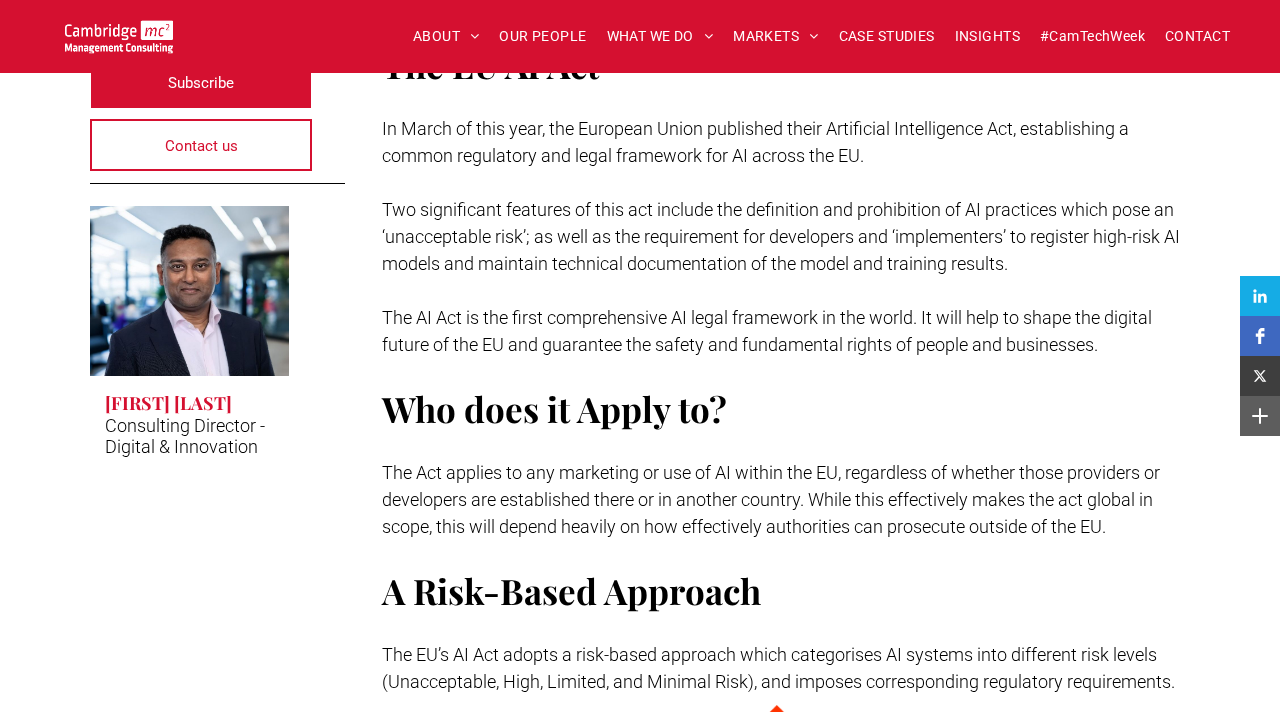 click on "Two significant features of this act include the definition and prohibition of AI practices which pose an ‘unacceptable risk’; as well as the requirement for developers and ‘implementers’ to register high-risk AI models and maintain technical documentation of the model and training results." at bounding box center (781, 236) 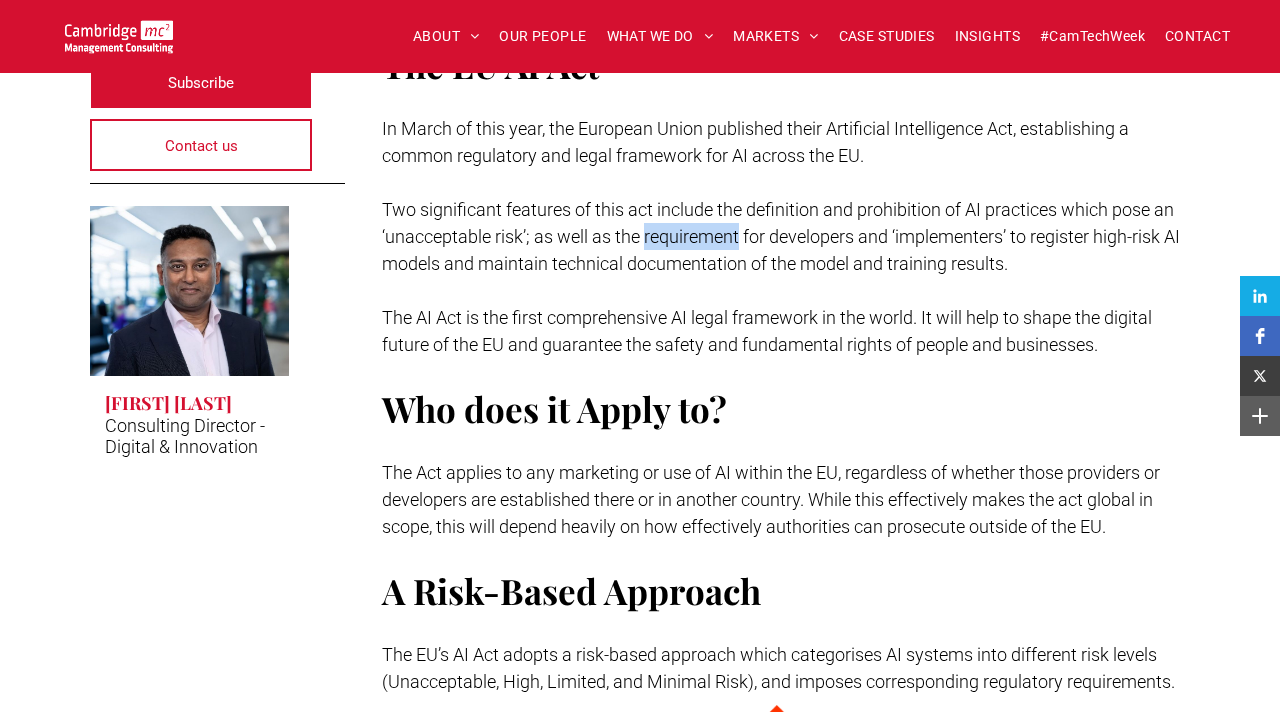 click on "Two significant features of this act include the definition and prohibition of AI practices which pose an ‘unacceptable risk’; as well as the requirement for developers and ‘implementers’ to register high-risk AI models and maintain technical documentation of the model and training results." at bounding box center (781, 236) 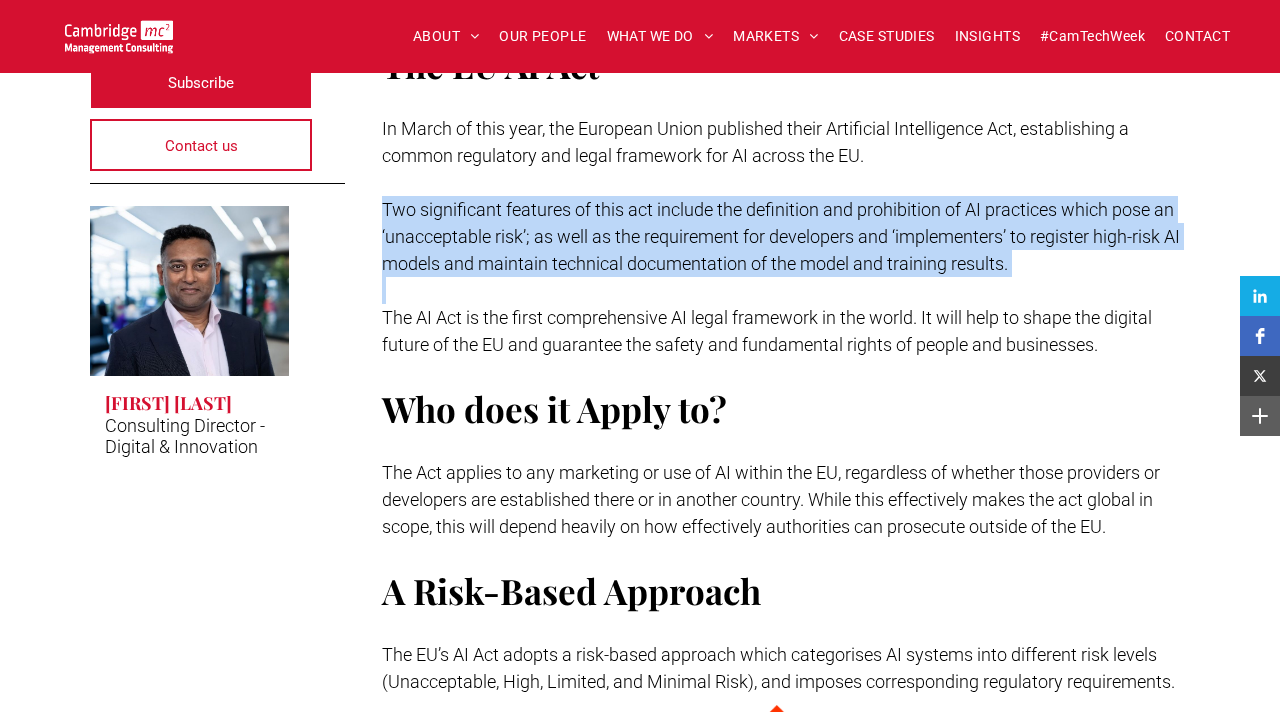 click on "Two significant features of this act include the definition and prohibition of AI practices which pose an ‘unacceptable risk’; as well as the requirement for developers and ‘implementers’ to register high-risk AI models and maintain technical documentation of the model and training results." at bounding box center (781, 236) 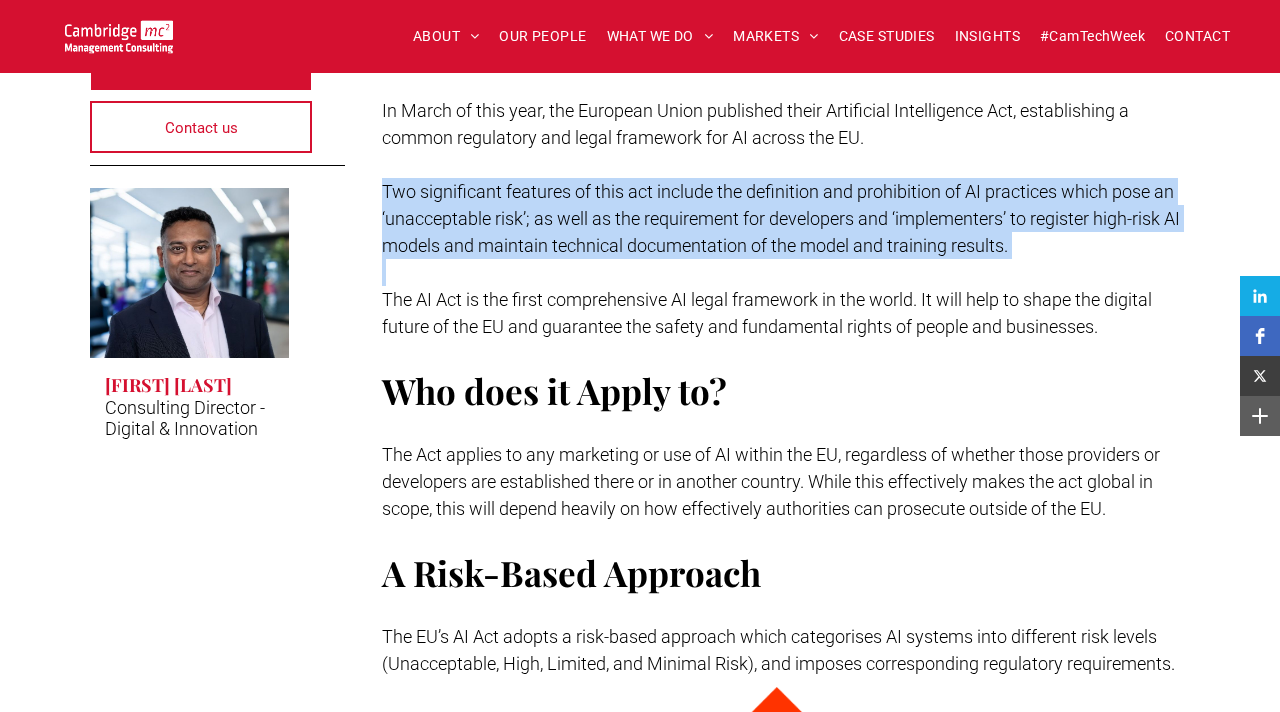 click on "Two significant features of this act include the definition and prohibition of AI practices which pose an ‘unacceptable risk’; as well as the requirement for developers and ‘implementers’ to register high-risk AI models and maintain technical documentation of the model and training results." at bounding box center (781, 218) 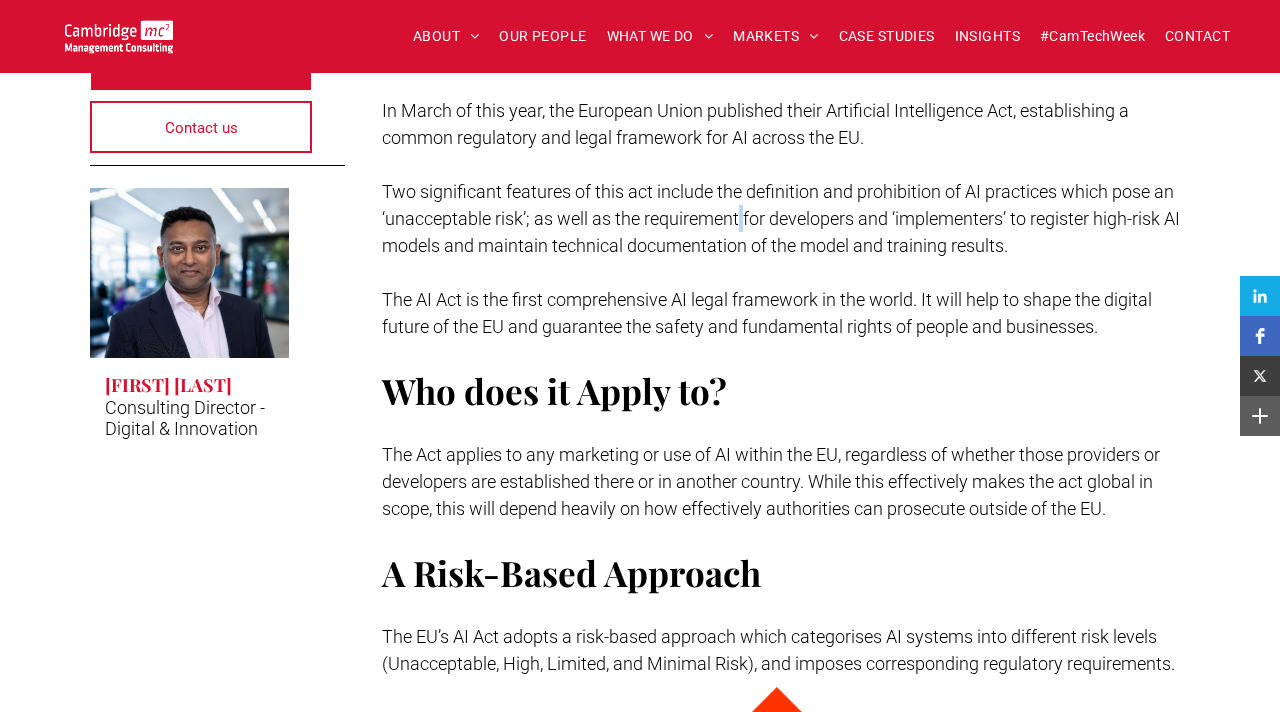 click on "Two significant features of this act include the definition and prohibition of AI practices which pose an ‘unacceptable risk’; as well as the requirement for developers and ‘implementers’ to register high-risk AI models and maintain technical documentation of the model and training results." at bounding box center (781, 218) 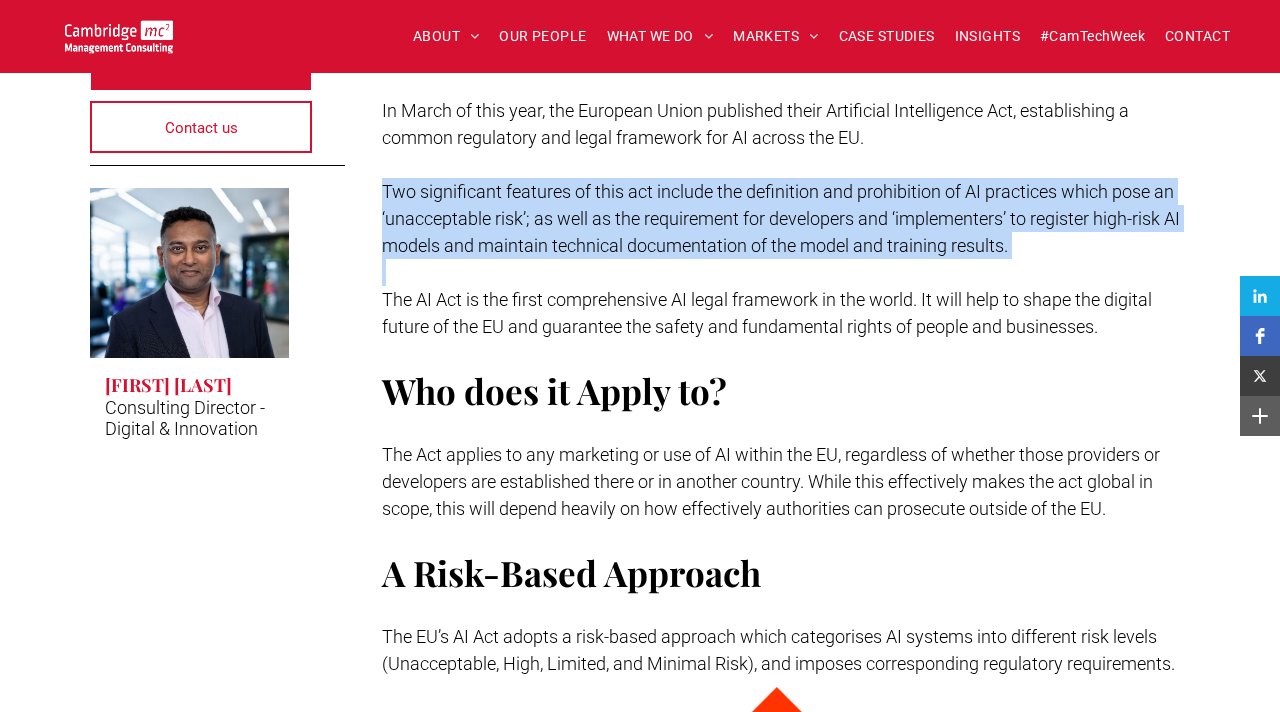 click on "Two significant features of this act include the definition and prohibition of AI practices which pose an ‘unacceptable risk’; as well as the requirement for developers and ‘implementers’ to register high-risk AI models and maintain technical documentation of the model and training results." at bounding box center (781, 218) 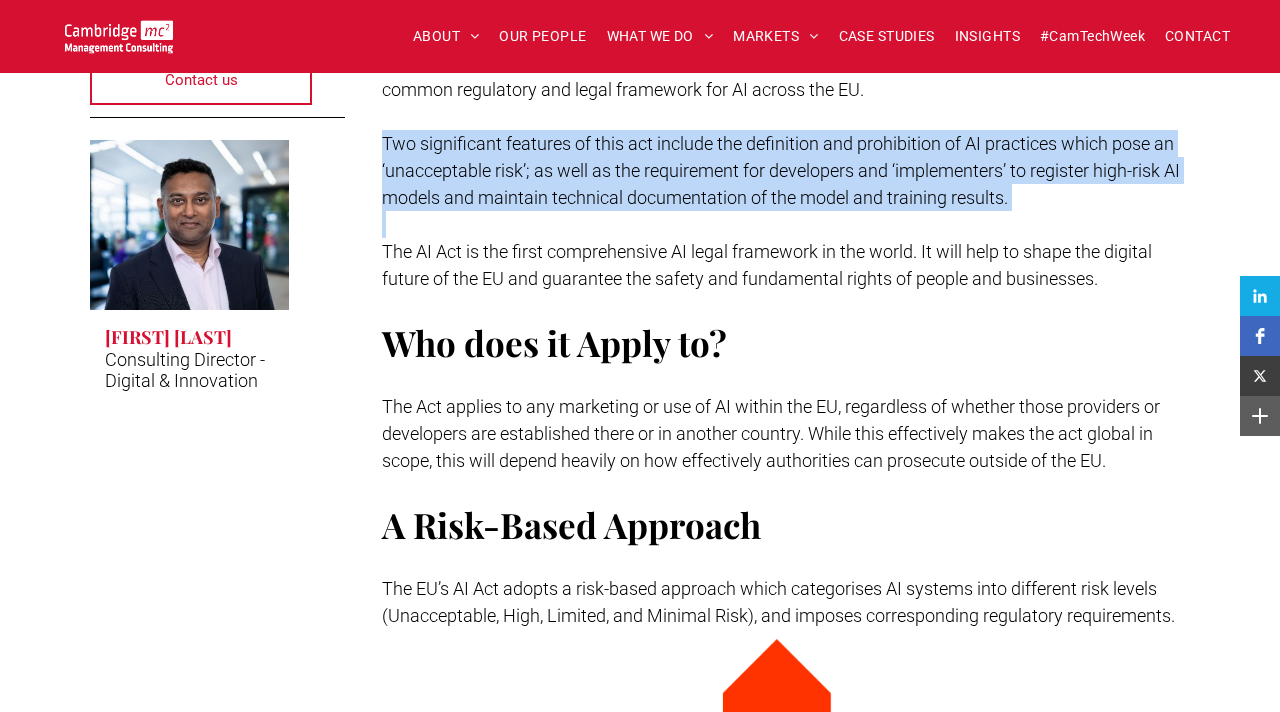 scroll, scrollTop: 672, scrollLeft: 0, axis: vertical 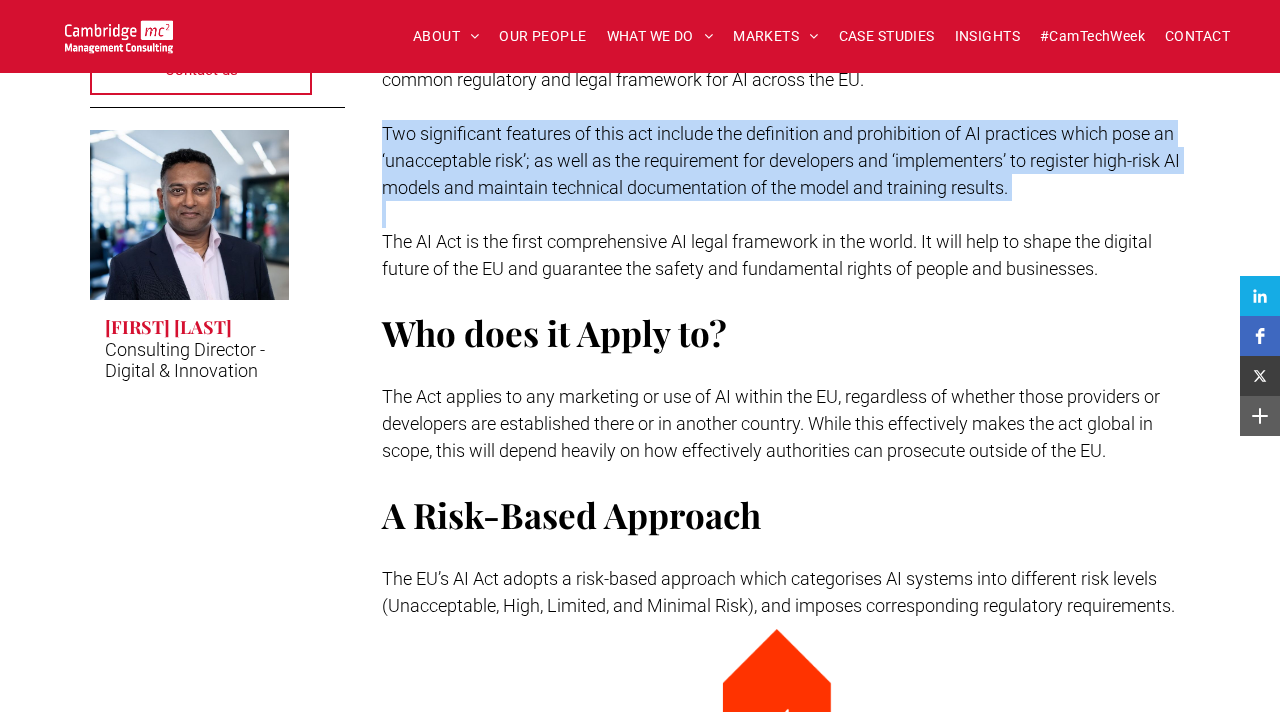 click on "Two significant features of this act include the definition and prohibition of AI practices which pose an ‘unacceptable risk’; as well as the requirement for developers and ‘implementers’ to register high-risk AI models and maintain technical documentation of the model and training results." at bounding box center (781, 160) 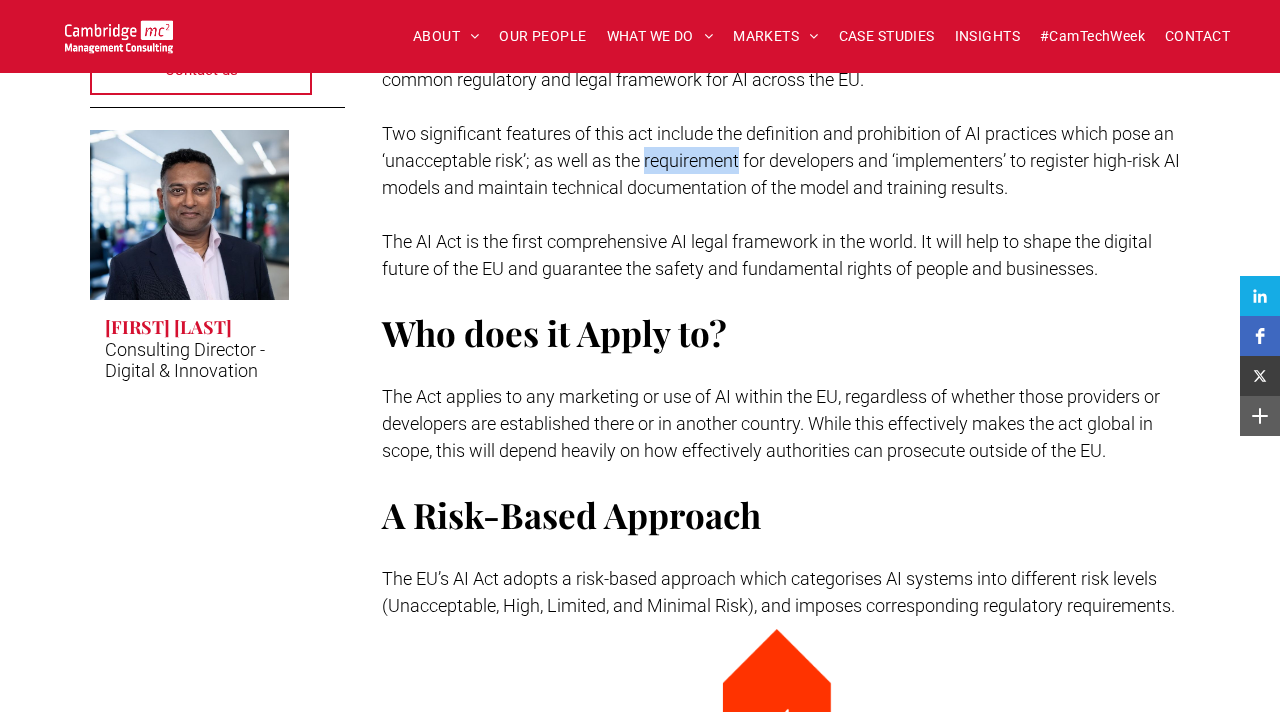click on "Two significant features of this act include the definition and prohibition of AI practices which pose an ‘unacceptable risk’; as well as the requirement for developers and ‘implementers’ to register high-risk AI models and maintain technical documentation of the model and training results." at bounding box center (781, 160) 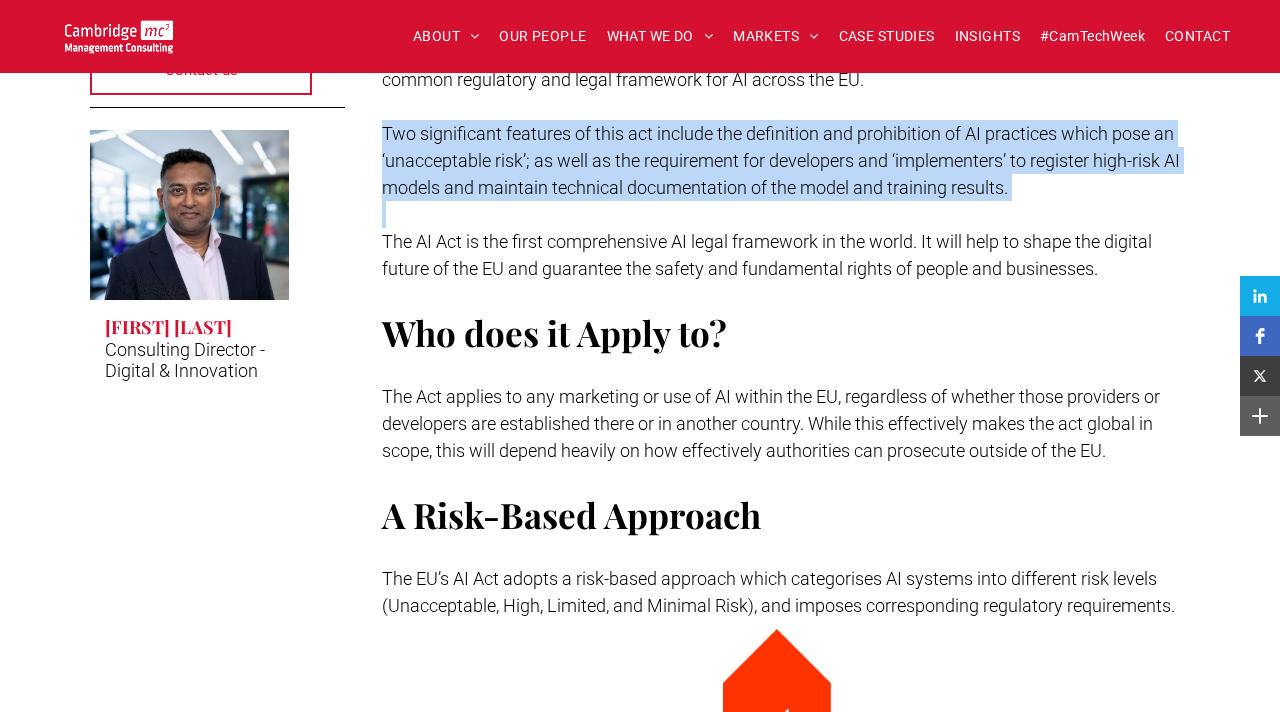 click on "Two significant features of this act include the definition and prohibition of AI practices which pose an ‘unacceptable risk’; as well as the requirement for developers and ‘implementers’ to register high-risk AI models and maintain technical documentation of the model and training results." at bounding box center (781, 160) 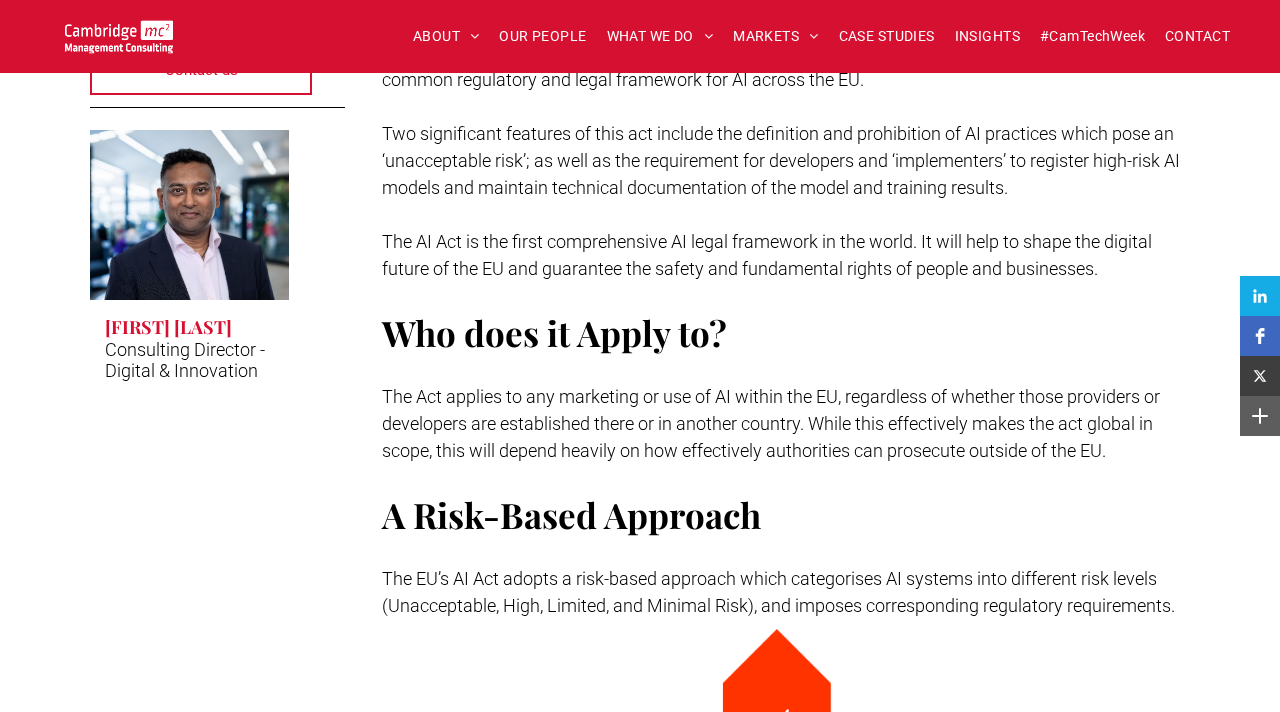 click on "The AI Act is the first comprehensive AI legal framework in the world. It will help to shape the digital future of the EU and guarantee the safety and fundamental rights of people and businesses." at bounding box center (767, 255) 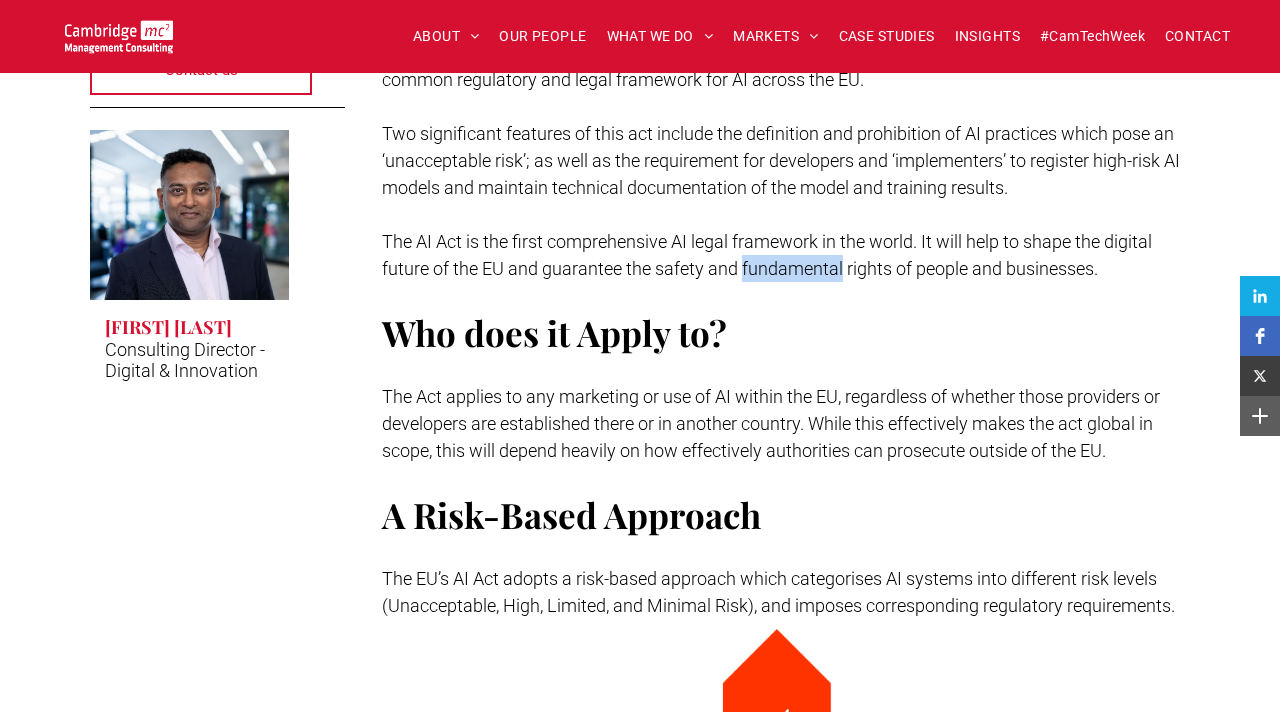 click on "The AI Act is the first comprehensive AI legal framework in the world. It will help to shape the digital future of the EU and guarantee the safety and fundamental rights of people and businesses." at bounding box center (767, 255) 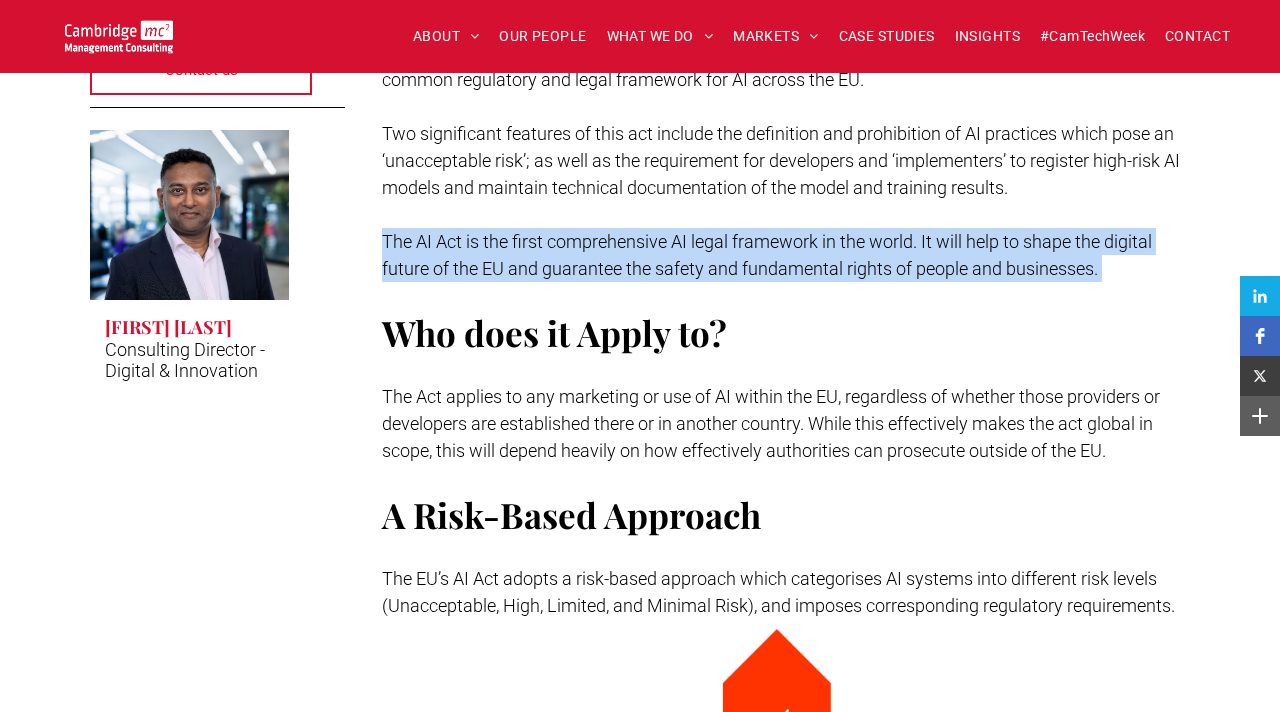 click on "The AI Act is the first comprehensive AI legal framework in the world. It will help to shape the digital future of the EU and guarantee the safety and fundamental rights of people and businesses." at bounding box center (767, 255) 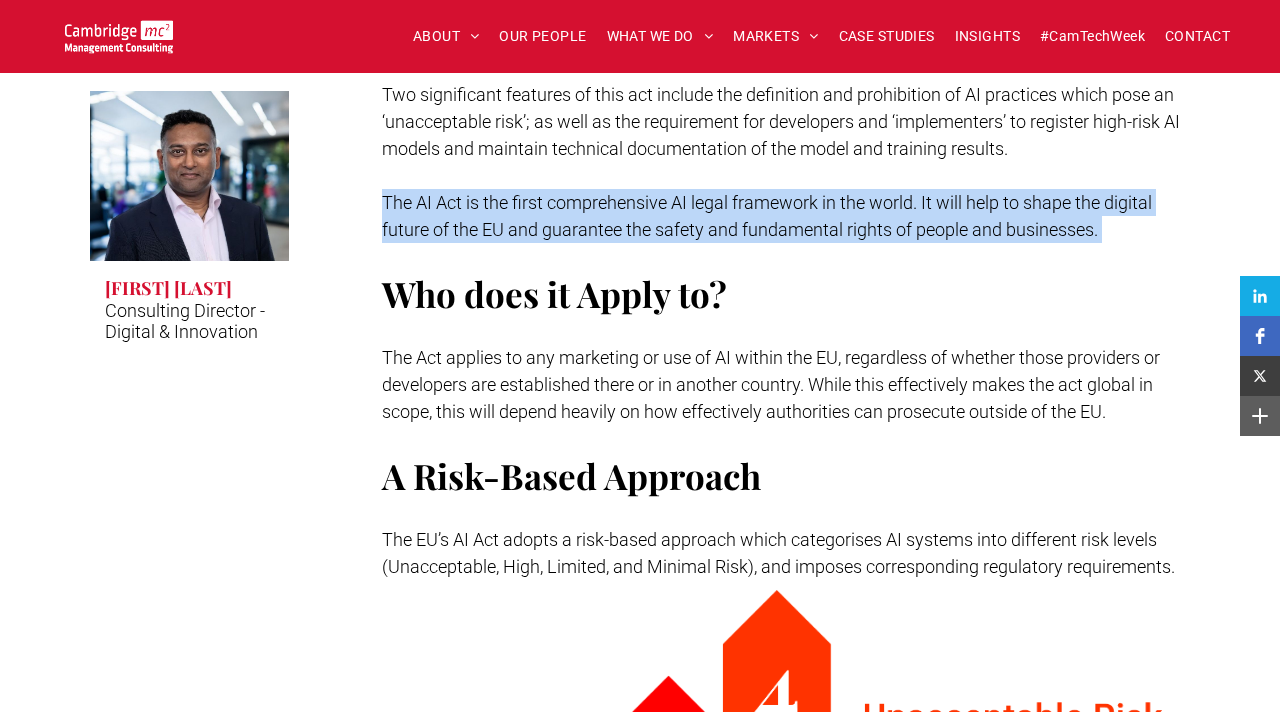 scroll, scrollTop: 723, scrollLeft: 0, axis: vertical 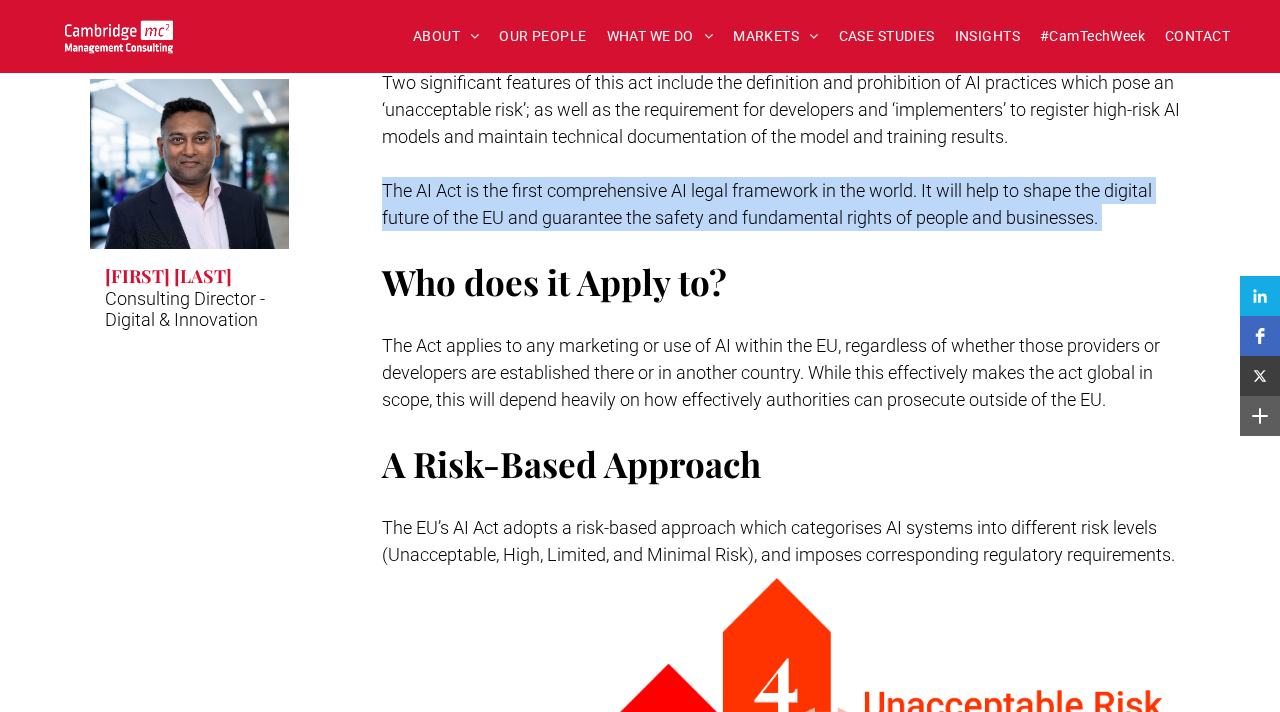 click on "The AI Act is the first comprehensive AI legal framework in the world. It will help to shape the digital future of the EU and guarantee the safety and fundamental rights of people and businesses." at bounding box center (786, 204) 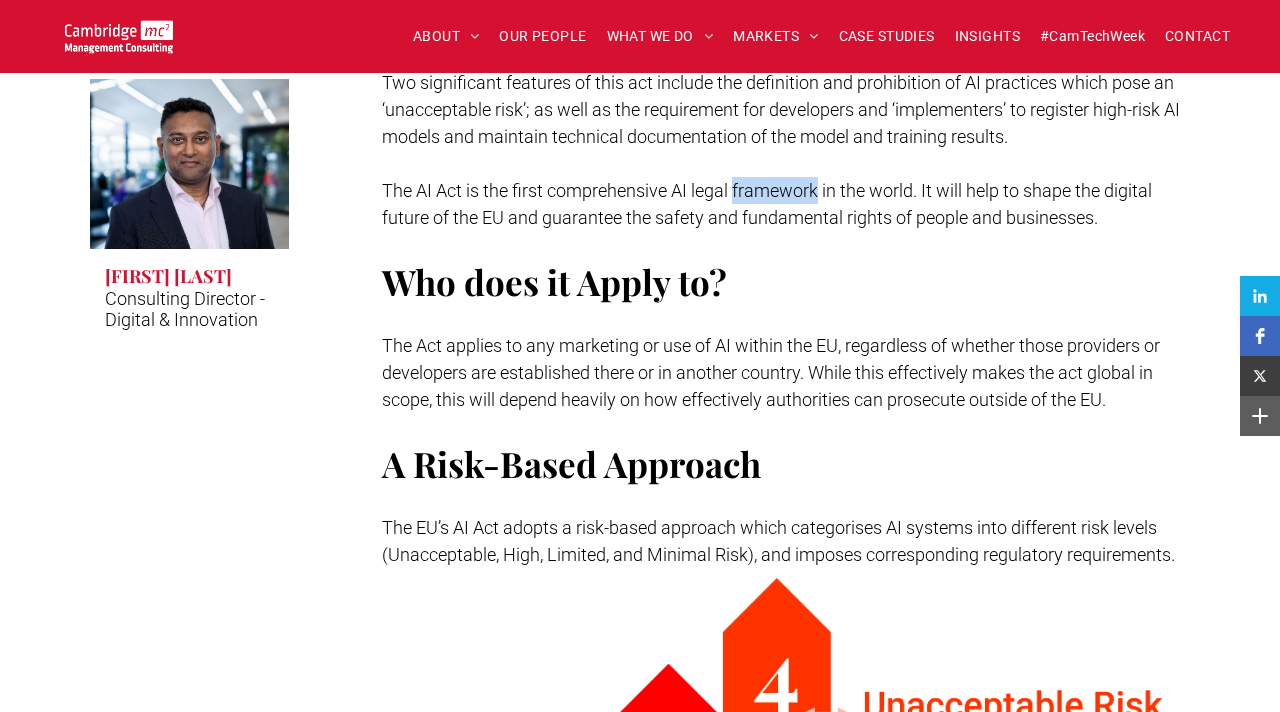 click on "The AI Act is the first comprehensive AI legal framework in the world. It will help to shape the digital future of the EU and guarantee the safety and fundamental rights of people and businesses." at bounding box center (786, 204) 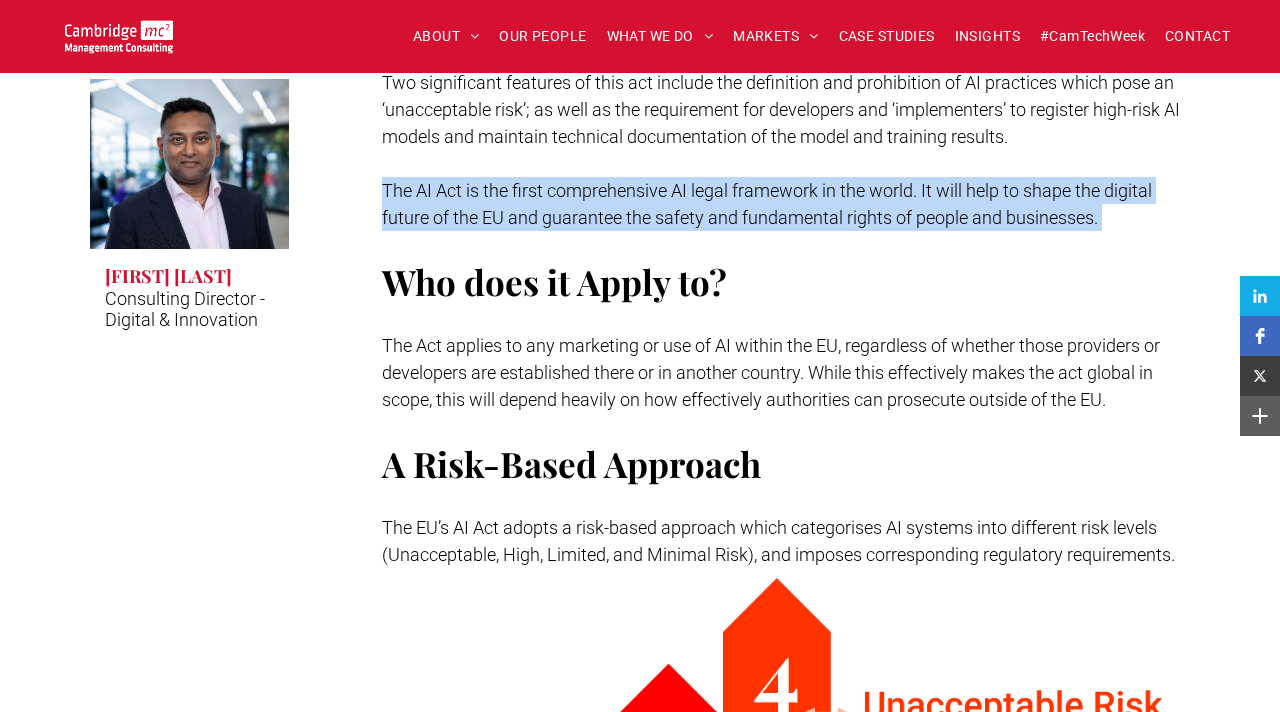click on "The AI Act is the first comprehensive AI legal framework in the world. It will help to shape the digital future of the EU and guarantee the safety and fundamental rights of people and businesses." at bounding box center [786, 204] 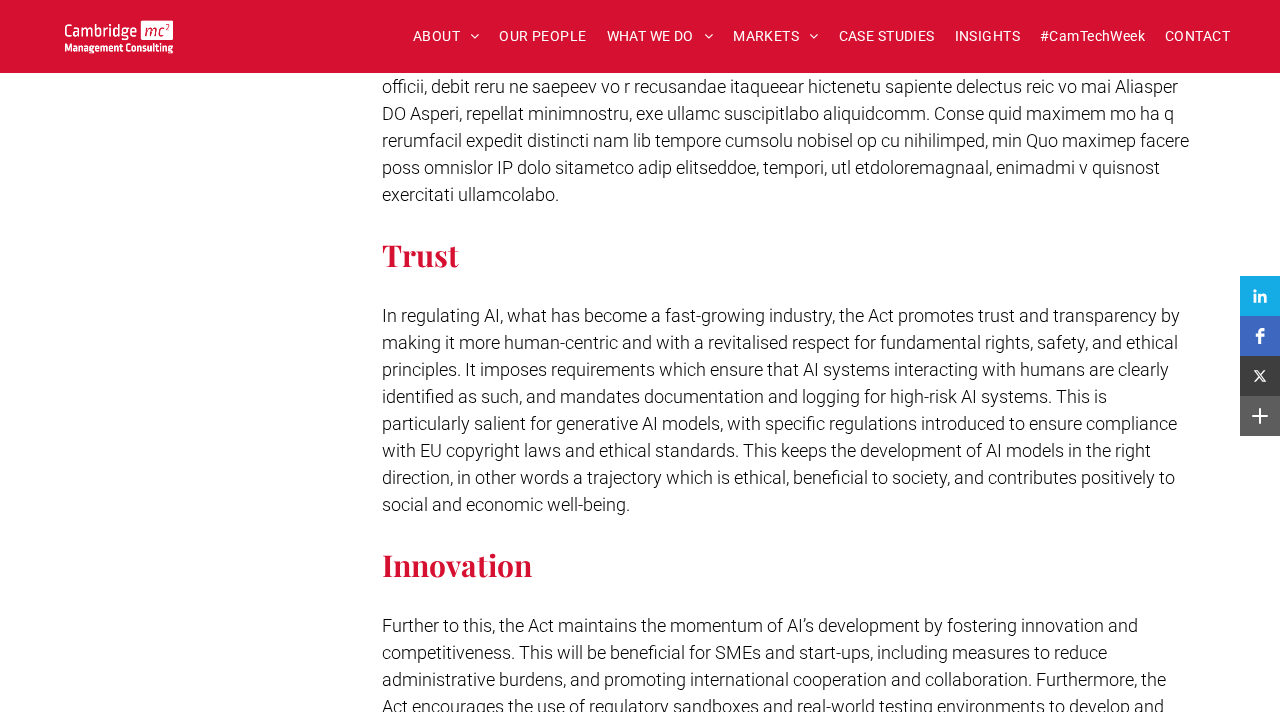 scroll, scrollTop: 2958, scrollLeft: 0, axis: vertical 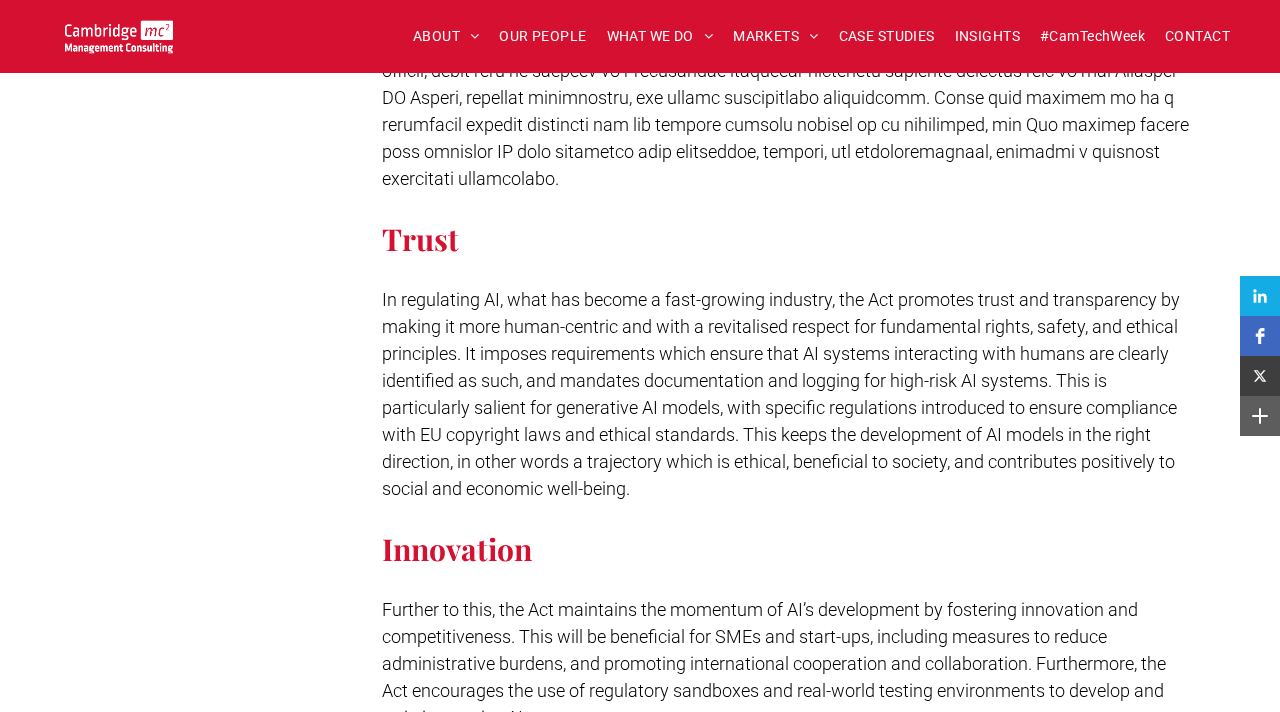 click on "In regulating AI, what has become a fast-growing industry, the Act promotes trust and transparency by making it more human-centric and with a revitalised respect for fundamental rights, safety, and ethical principles. It imposes requirements which ensure that AI systems interacting with humans are clearly identified as such, and mandates documentation and logging for high-risk AI systems. This is particularly salient for generative AI models, with specific regulations introduced to ensure compliance with EU copyright laws and ethical standards. This keeps the development of AI models in the right direction, in other words a trajectory which is ethical, beneficial to society, and contributes positively to social and economic well-being." at bounding box center (786, 394) 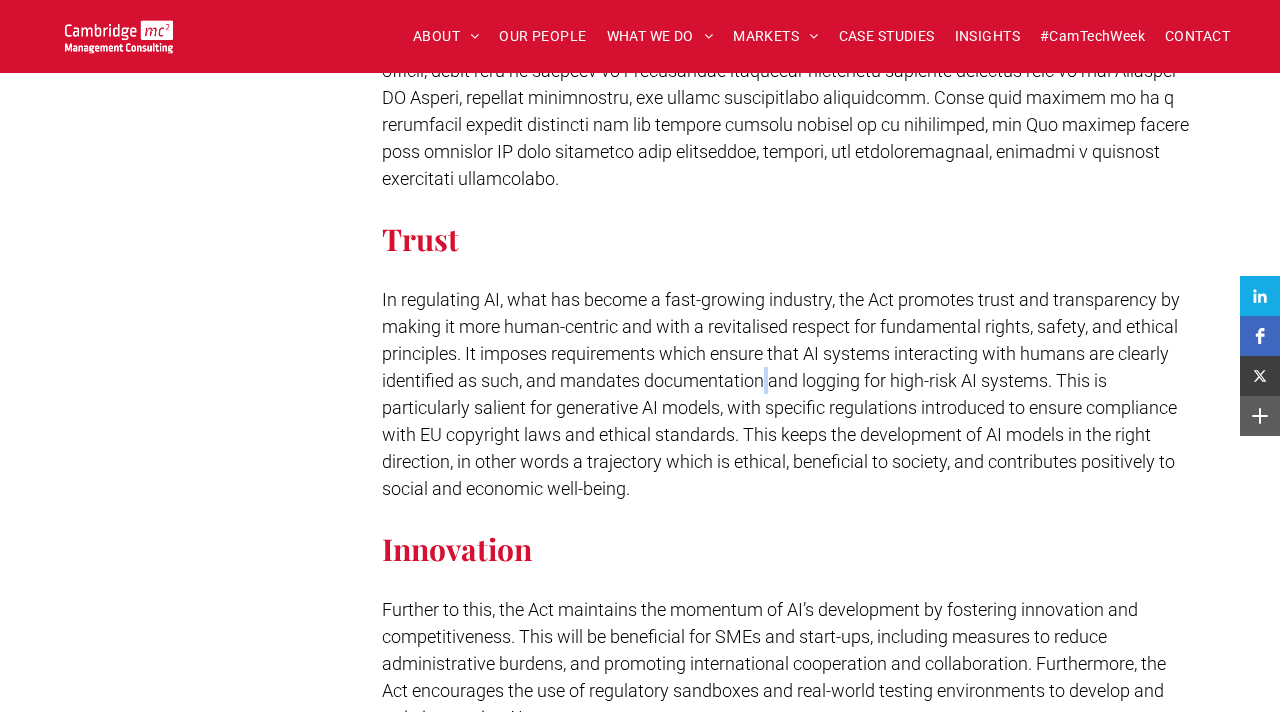 click on "In regulating AI, what has become a fast-growing industry, the Act promotes trust and transparency by making it more human-centric and with a revitalised respect for fundamental rights, safety, and ethical principles. It imposes requirements which ensure that AI systems interacting with humans are clearly identified as such, and mandates documentation and logging for high-risk AI systems. This is particularly salient for generative AI models, with specific regulations introduced to ensure compliance with EU copyright laws and ethical standards. This keeps the development of AI models in the right direction, in other words a trajectory which is ethical, beneficial to society, and contributes positively to social and economic well-being." at bounding box center (786, 394) 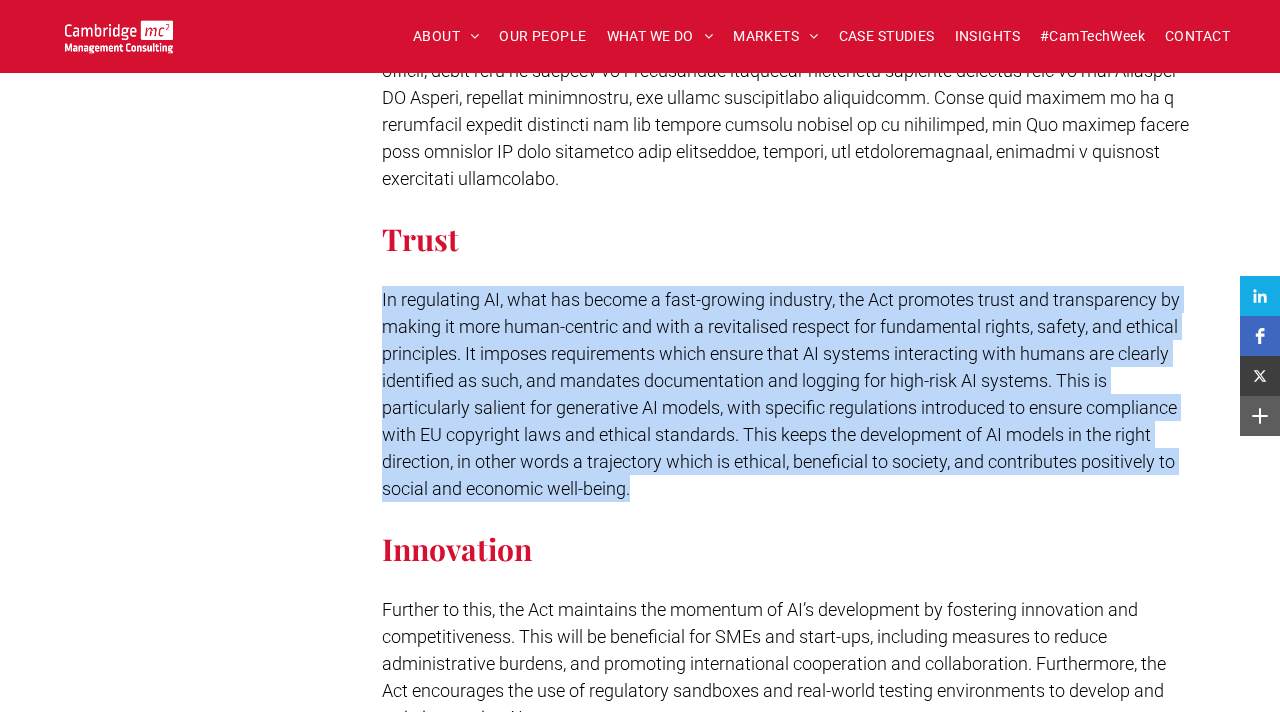 click on "In regulating AI, what has become a fast-growing industry, the Act promotes trust and transparency by making it more human-centric and with a revitalised respect for fundamental rights, safety, and ethical principles. It imposes requirements which ensure that AI systems interacting with humans are clearly identified as such, and mandates documentation and logging for high-risk AI systems. This is particularly salient for generative AI models, with specific regulations introduced to ensure compliance with EU copyright laws and ethical standards. This keeps the development of AI models in the right direction, in other words a trajectory which is ethical, beneficial to society, and contributes positively to social and economic well-being." at bounding box center (781, 394) 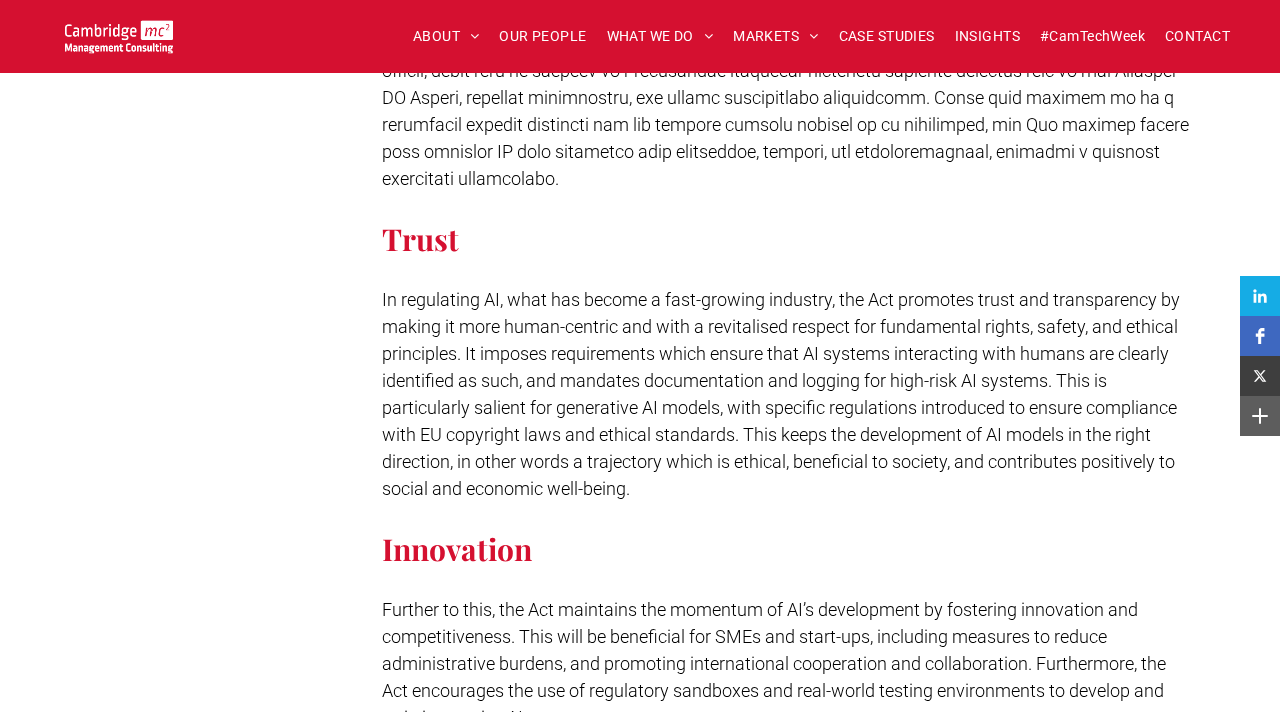 click on "In regulating AI, what has become a fast-growing industry, the Act promotes trust and transparency by making it more human-centric and with a revitalised respect for fundamental rights, safety, and ethical principles. It imposes requirements which ensure that AI systems interacting with humans are clearly identified as such, and mandates documentation and logging for high-risk AI systems. This is particularly salient for generative AI models, with specific regulations introduced to ensure compliance with EU copyright laws and ethical standards. This keeps the development of AI models in the right direction, in other words a trajectory which is ethical, beneficial to society, and contributes positively to social and economic well-being." at bounding box center (781, 394) 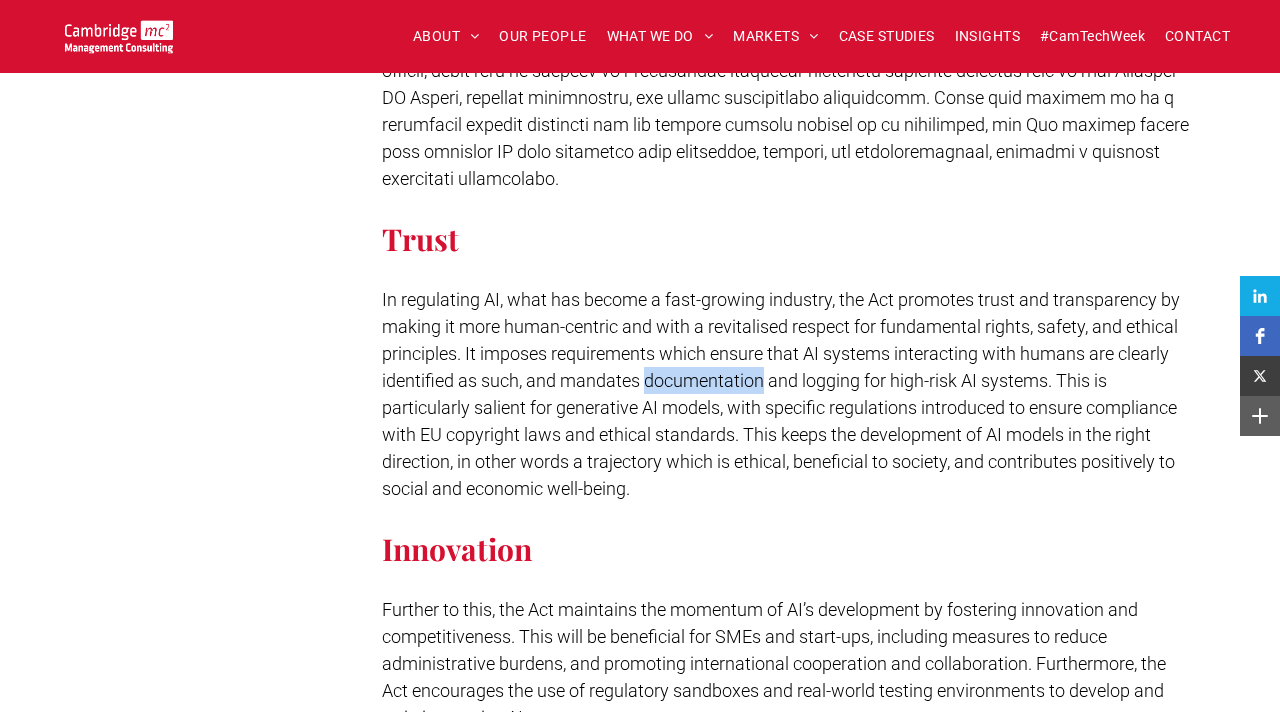 click on "In regulating AI, what has become a fast-growing industry, the Act promotes trust and transparency by making it more human-centric and with a revitalised respect for fundamental rights, safety, and ethical principles. It imposes requirements which ensure that AI systems interacting with humans are clearly identified as such, and mandates documentation and logging for high-risk AI systems. This is particularly salient for generative AI models, with specific regulations introduced to ensure compliance with EU copyright laws and ethical standards. This keeps the development of AI models in the right direction, in other words a trajectory which is ethical, beneficial to society, and contributes positively to social and economic well-being." at bounding box center (781, 394) 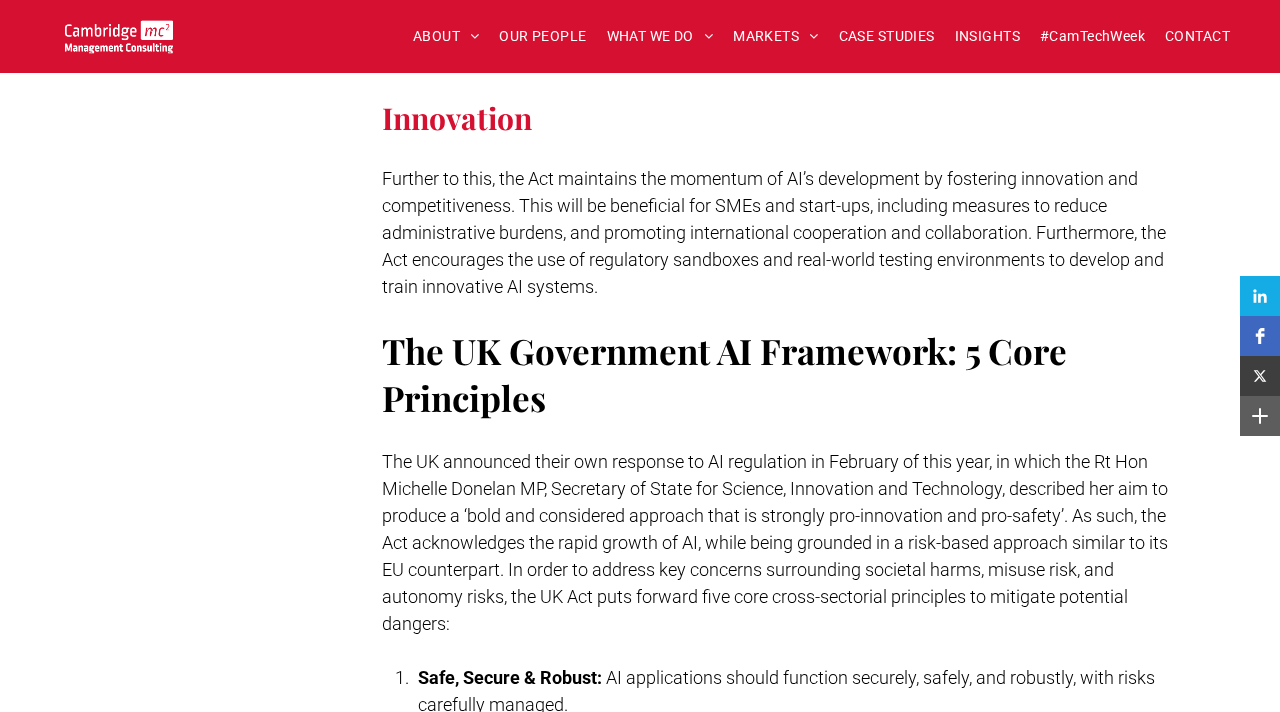 scroll, scrollTop: 3391, scrollLeft: 0, axis: vertical 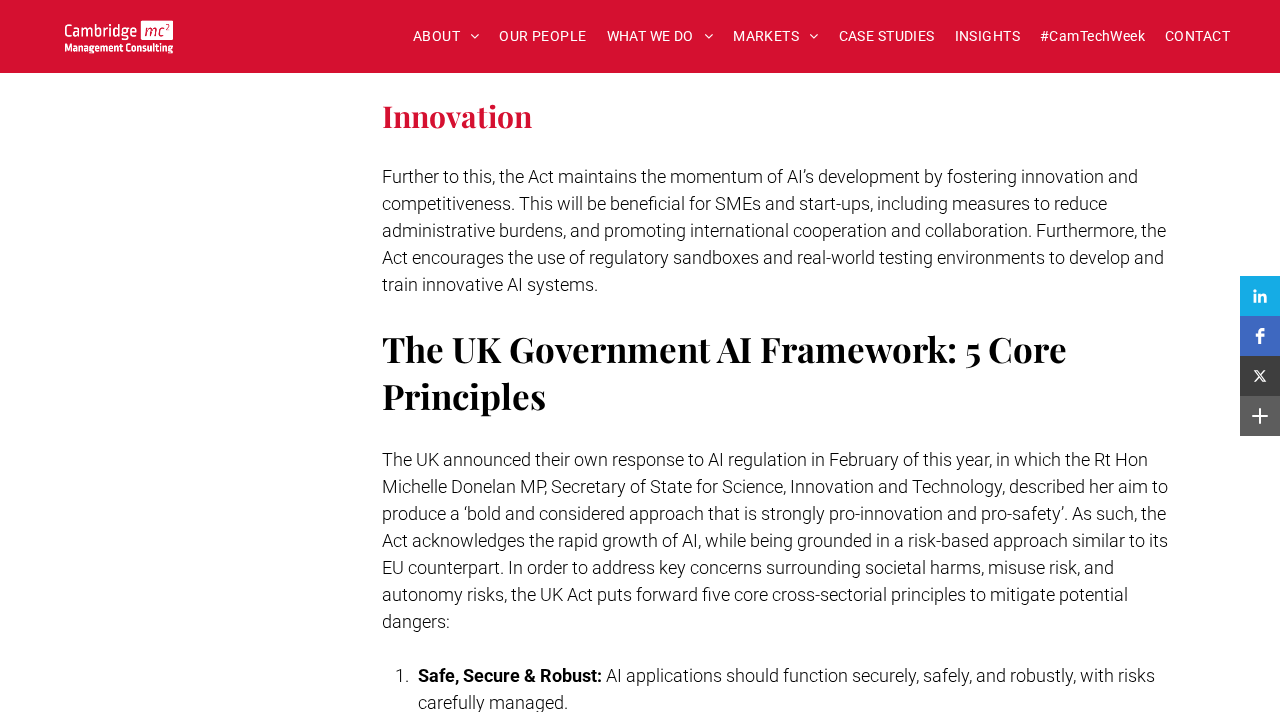 click on "Further to this, the Act maintains the momentum of AI’s development by fostering innovation and competitiveness. This will be beneficial for SMEs and start-ups, including measures to reduce administrative burdens, and promoting international cooperation and collaboration. Furthermore, the Act encourages the use of regulatory sandboxes and real-world testing environments to develop and train innovative AI systems." at bounding box center [774, 230] 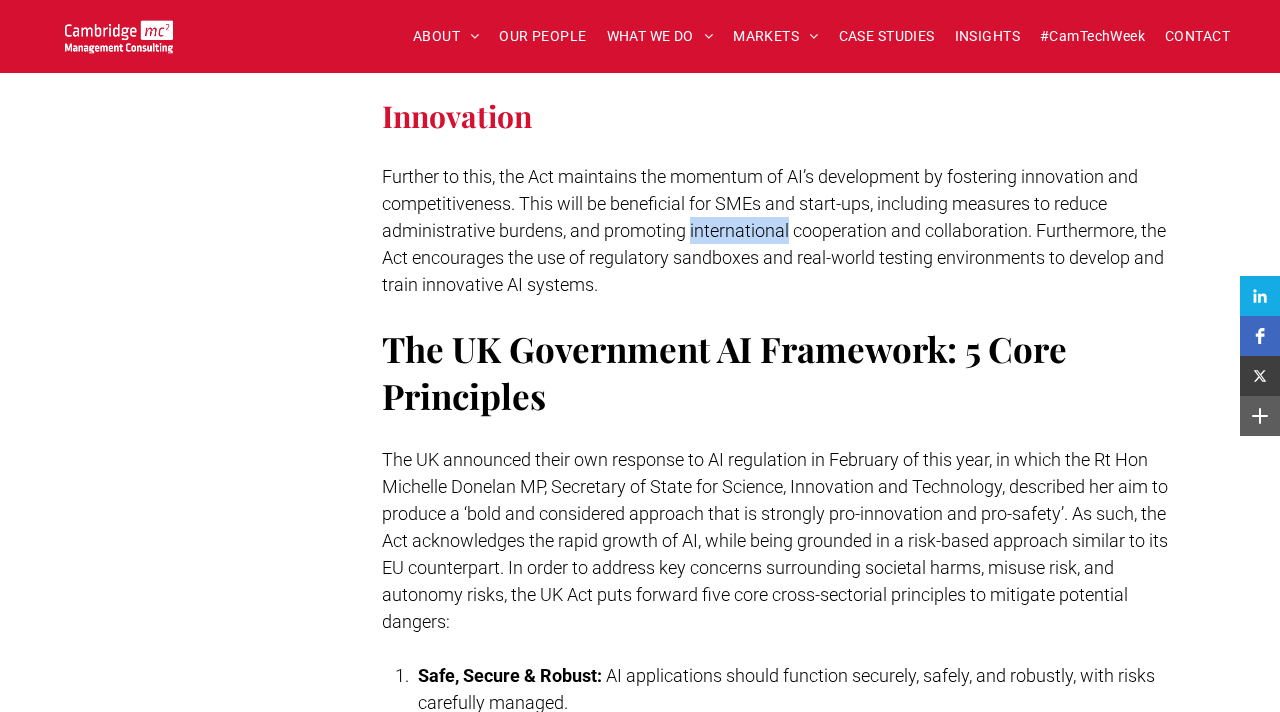 click on "Further to this, the Act maintains the momentum of AI’s development by fostering innovation and competitiveness. This will be beneficial for SMEs and start-ups, including measures to reduce administrative burdens, and promoting international cooperation and collaboration. Furthermore, the Act encourages the use of regulatory sandboxes and real-world testing environments to develop and train innovative AI systems." at bounding box center [774, 230] 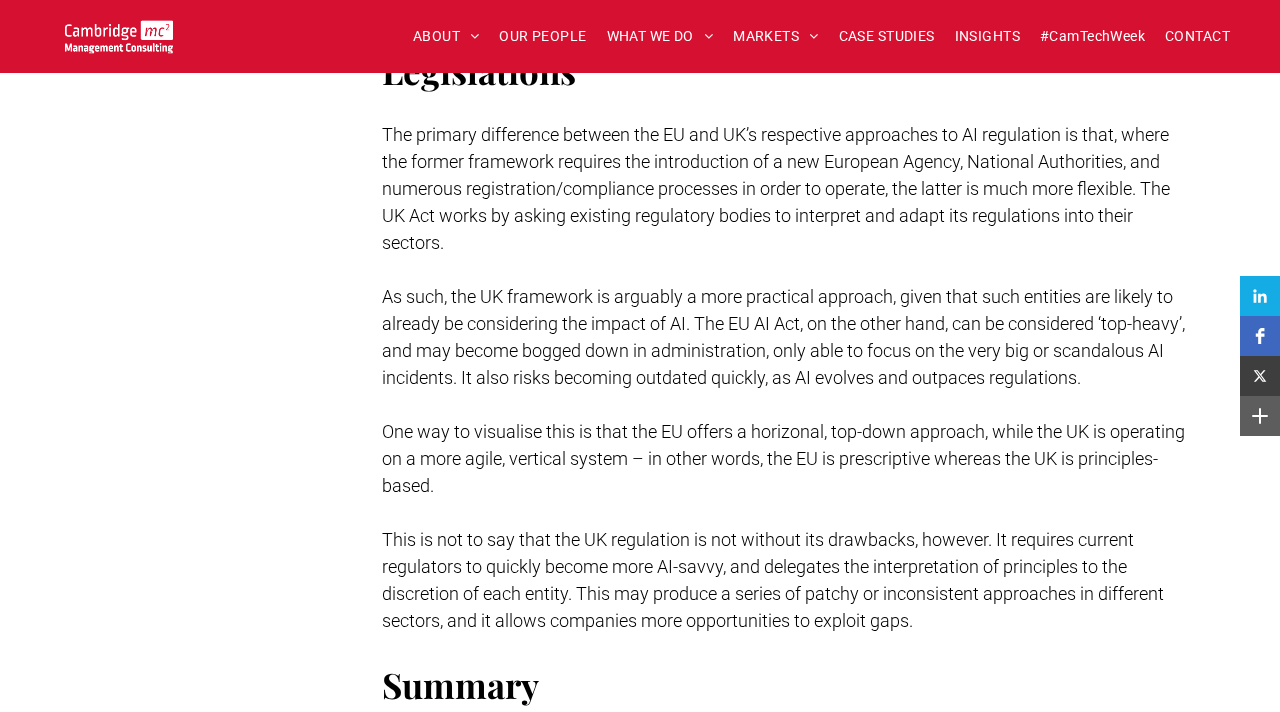 scroll, scrollTop: 4416, scrollLeft: 0, axis: vertical 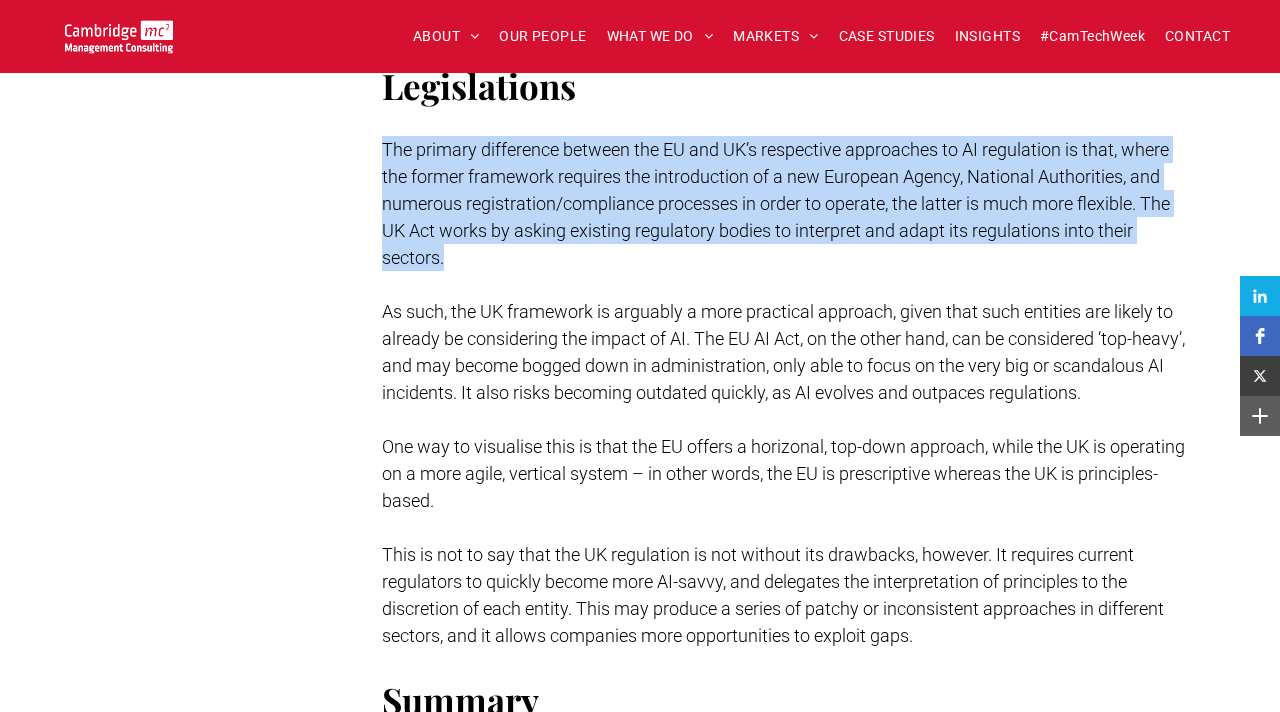 drag, startPoint x: 379, startPoint y: 144, endPoint x: 527, endPoint y: 250, distance: 182.04395 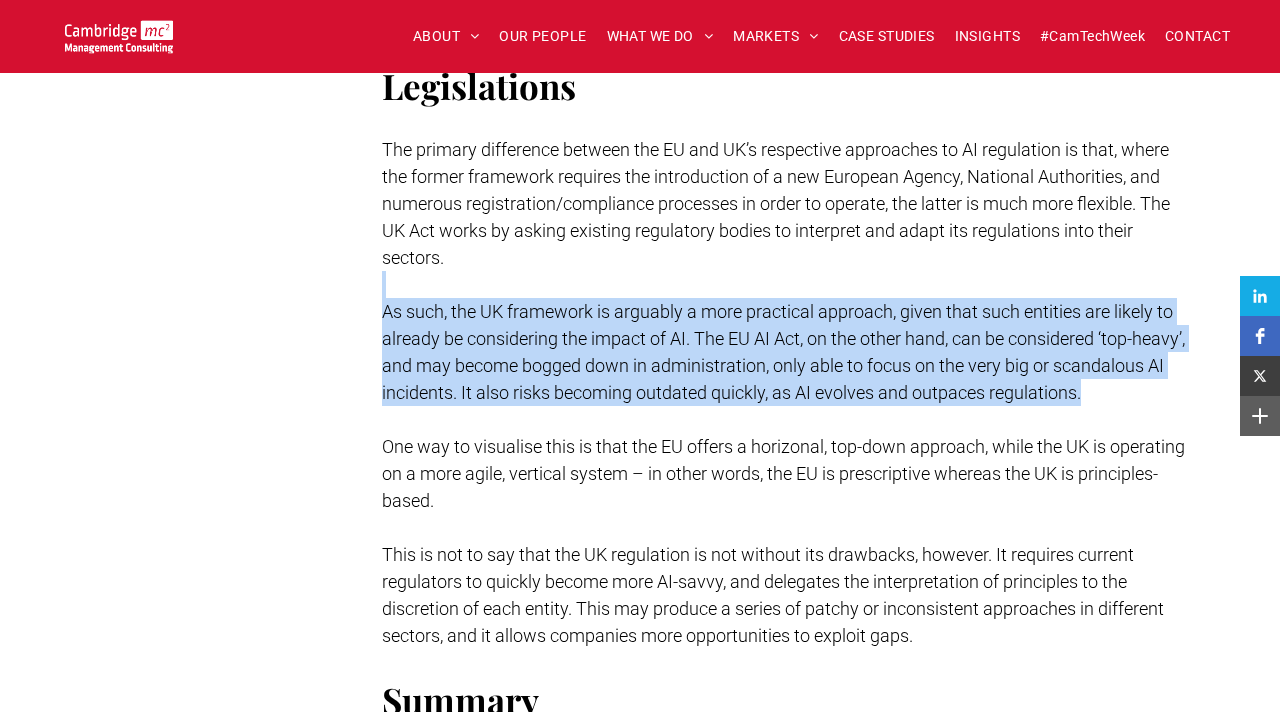 drag, startPoint x: 528, startPoint y: 416, endPoint x: 424, endPoint y: 273, distance: 176.81912 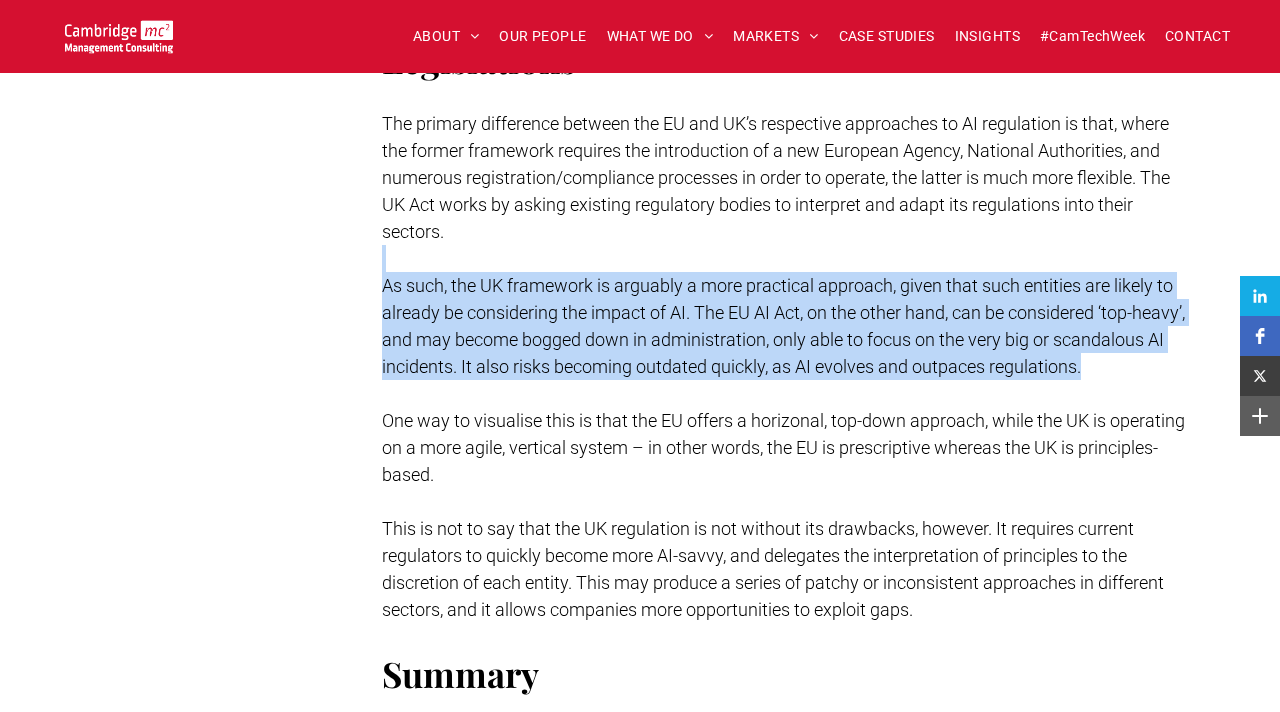 scroll, scrollTop: 4443, scrollLeft: 0, axis: vertical 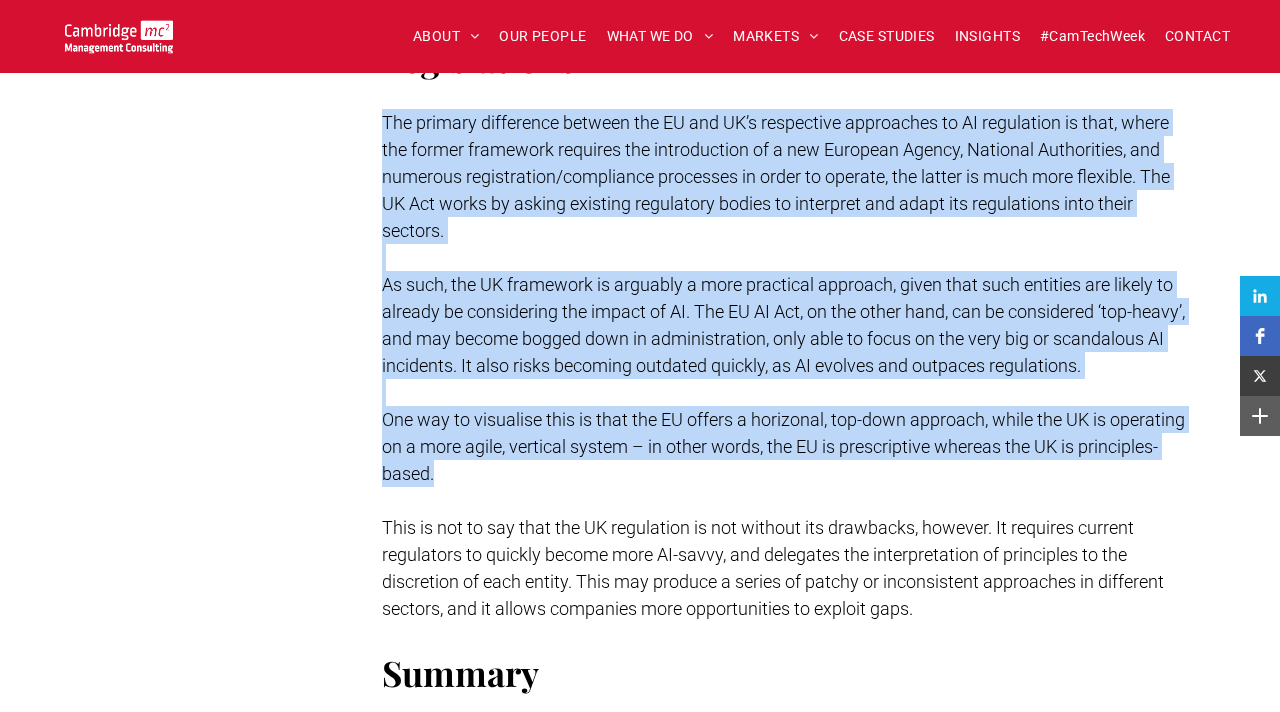 drag, startPoint x: 367, startPoint y: 117, endPoint x: 591, endPoint y: 492, distance: 436.80774 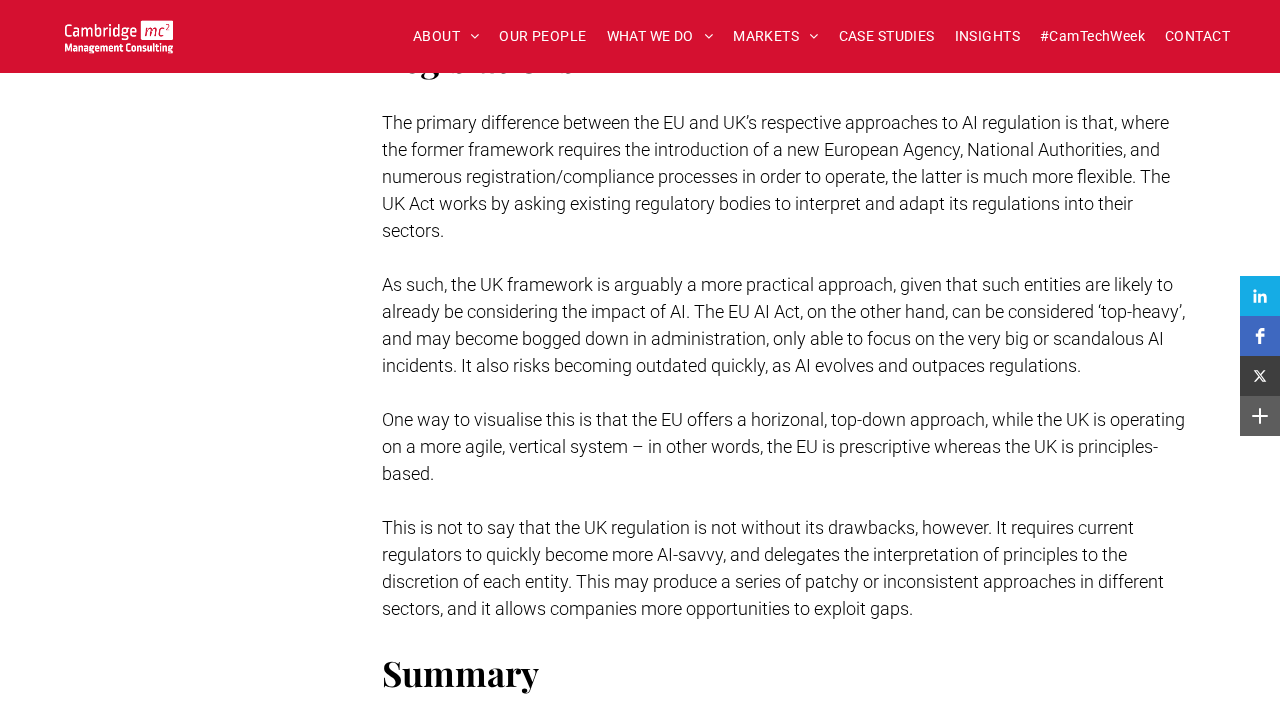 click on "Subscribe
Contact us
[FIRST] [LAST]
Consulting Director - Digital & Innovation
Button" at bounding box center [227, -1153] 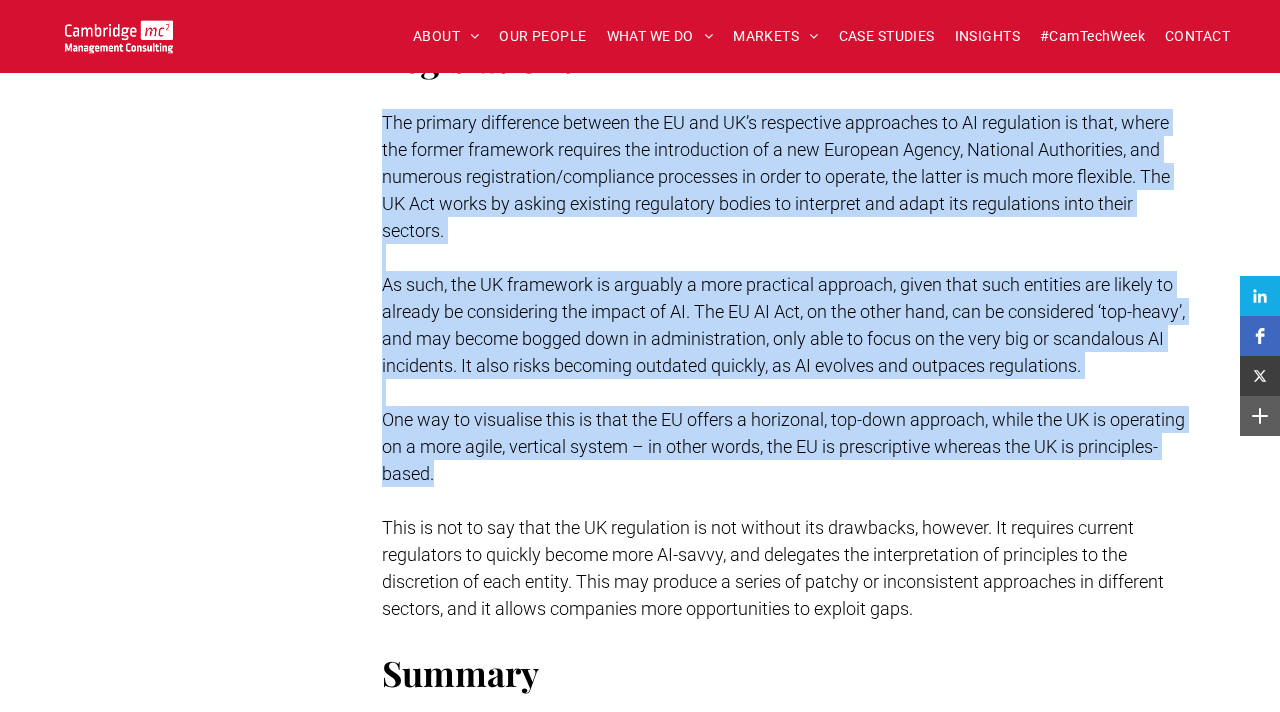 drag, startPoint x: 379, startPoint y: 121, endPoint x: 518, endPoint y: 497, distance: 400.8703 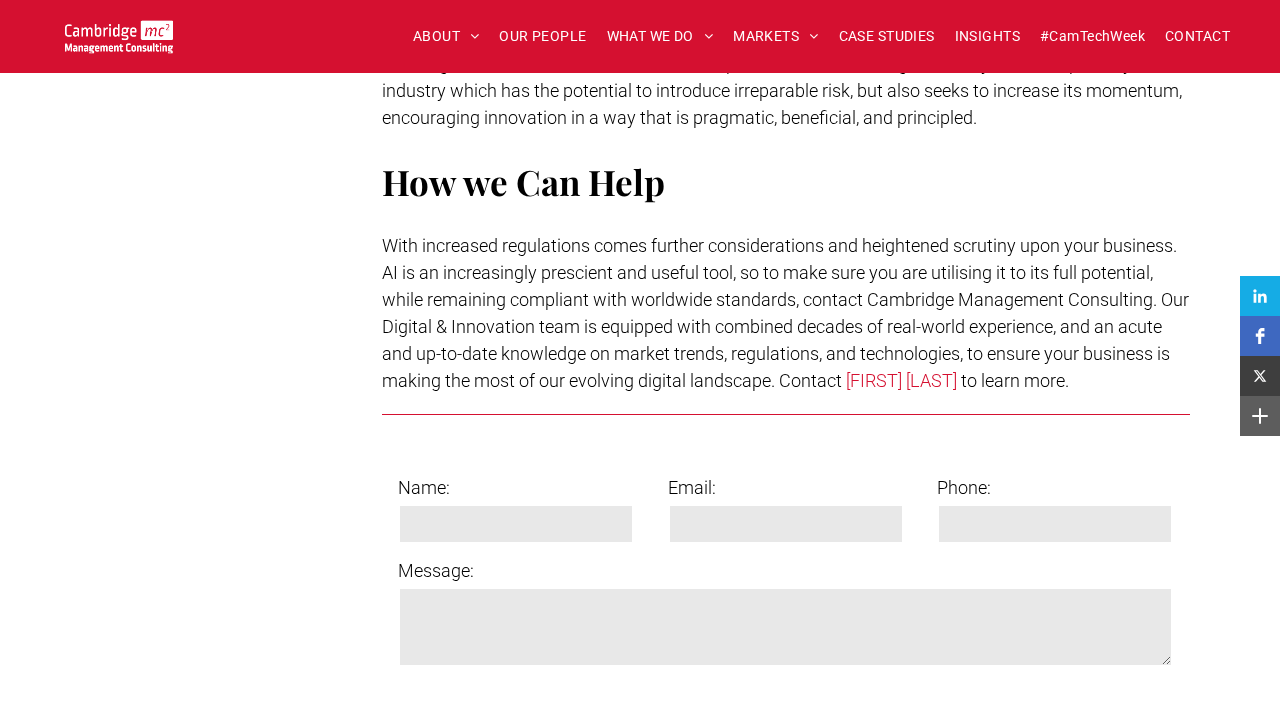 scroll, scrollTop: 5211, scrollLeft: 0, axis: vertical 